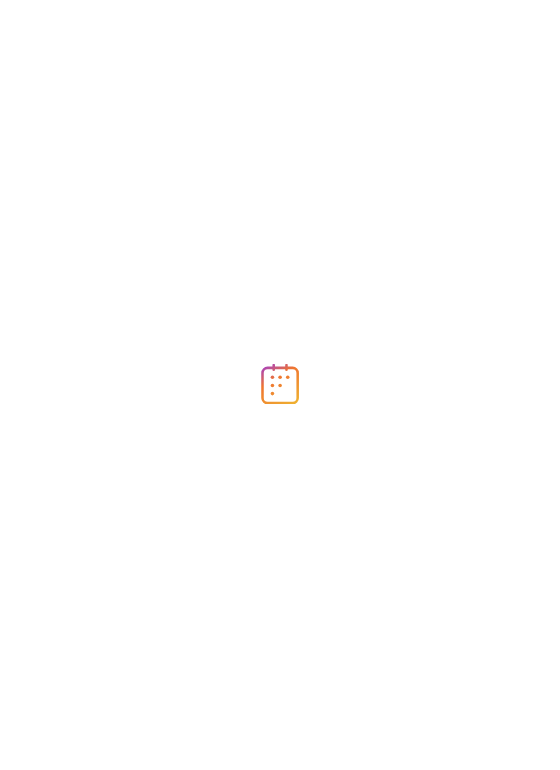 scroll, scrollTop: 0, scrollLeft: 0, axis: both 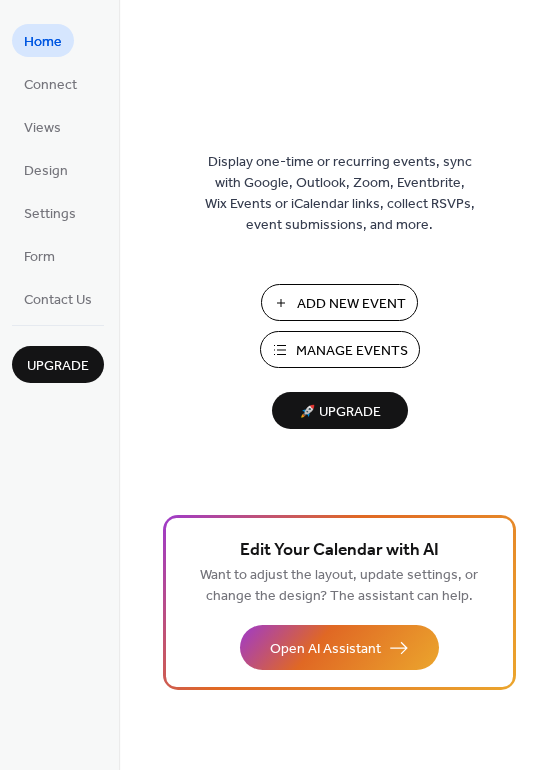 drag, startPoint x: 0, startPoint y: 0, endPoint x: 465, endPoint y: 311, distance: 559.4158 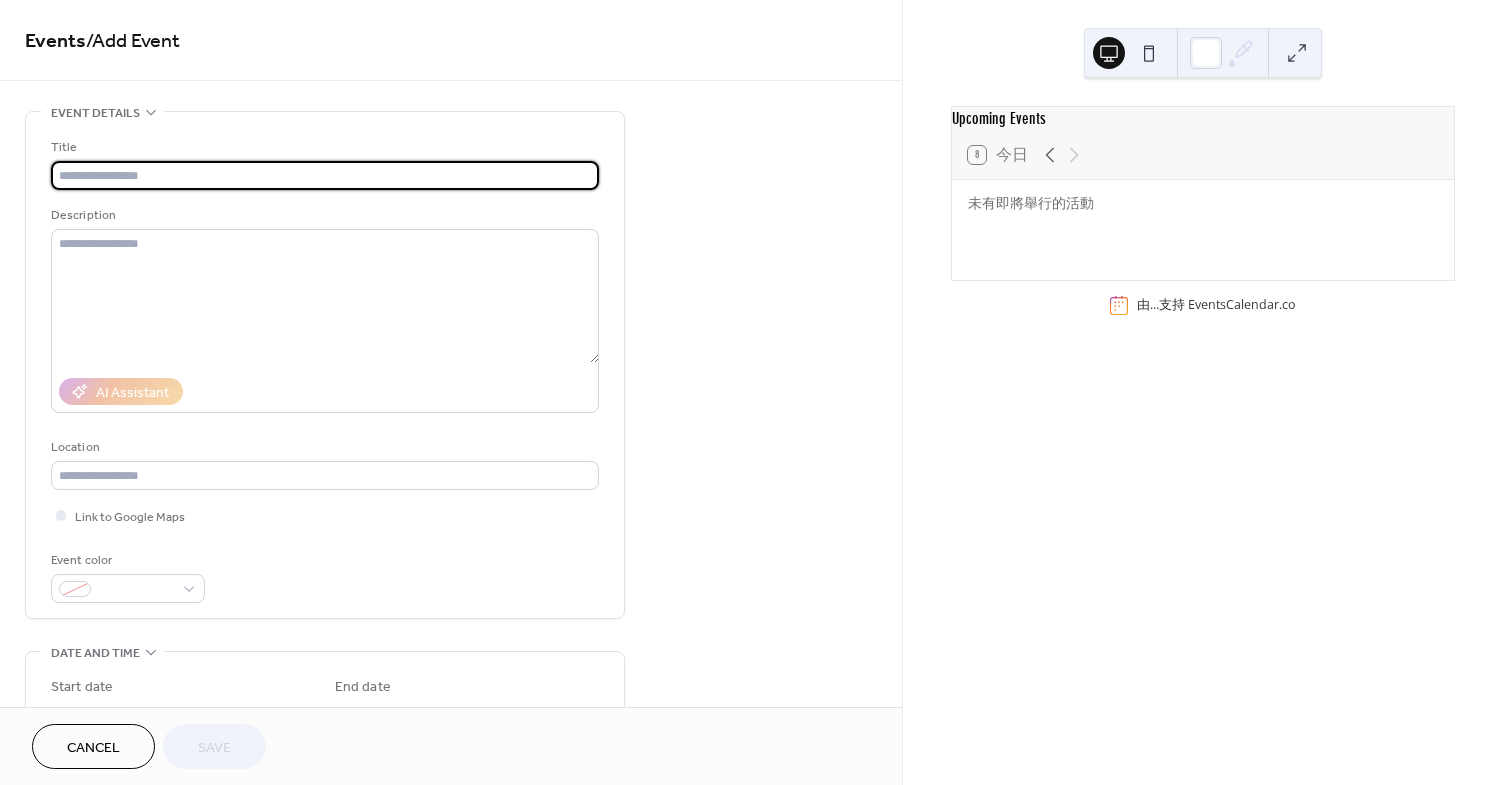 scroll, scrollTop: 0, scrollLeft: 0, axis: both 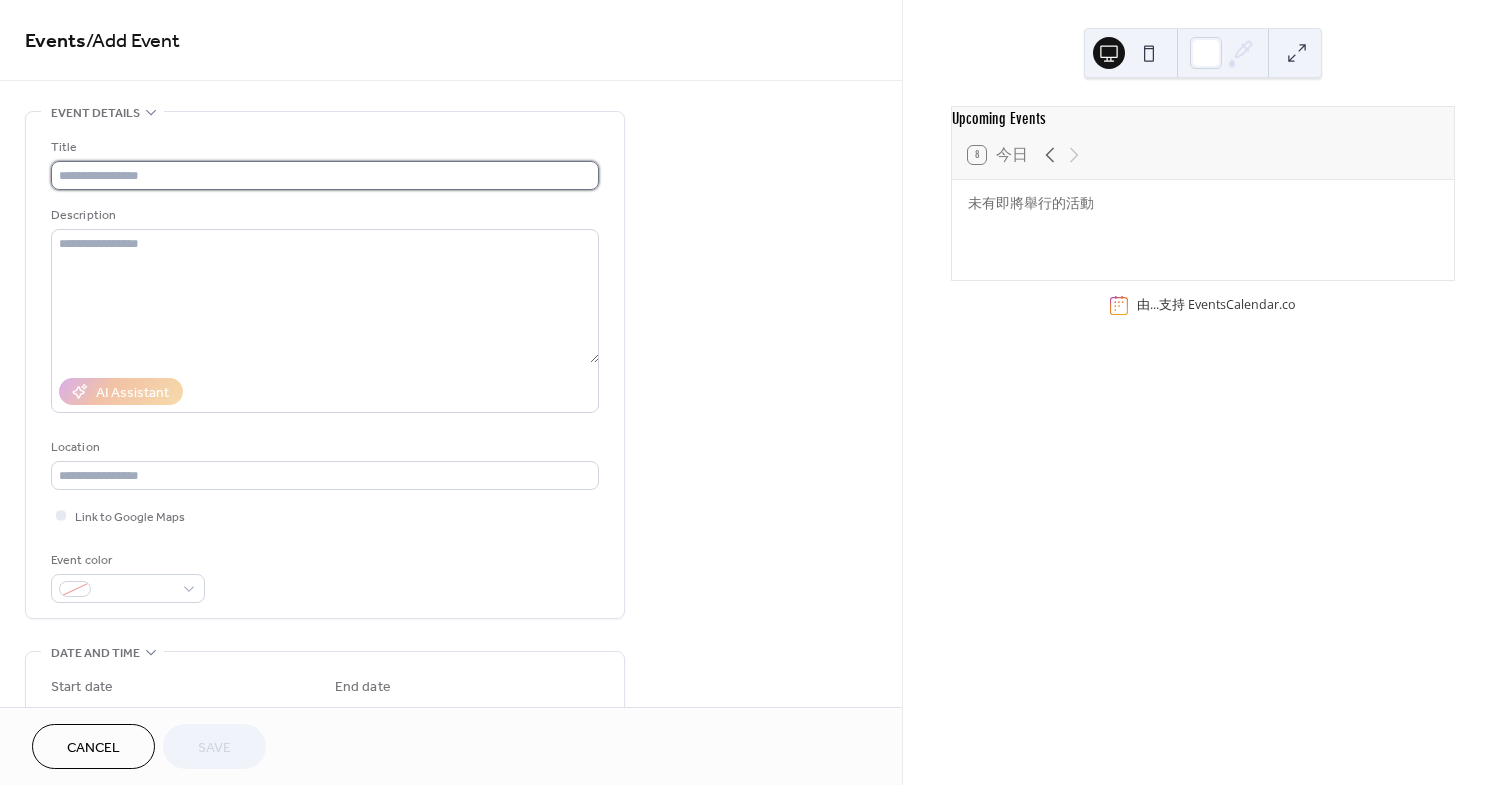 click at bounding box center [325, 175] 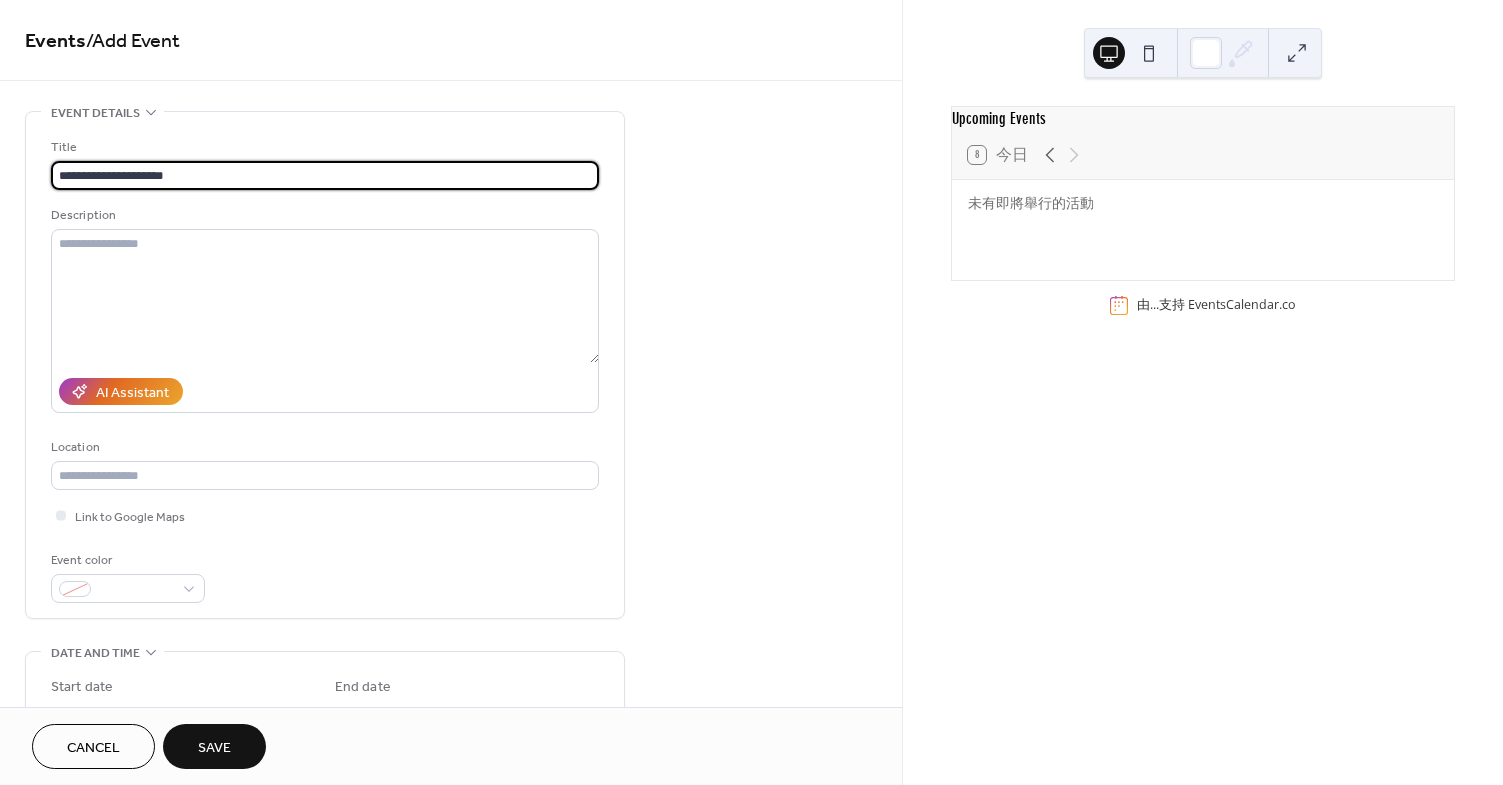 scroll, scrollTop: 0, scrollLeft: 0, axis: both 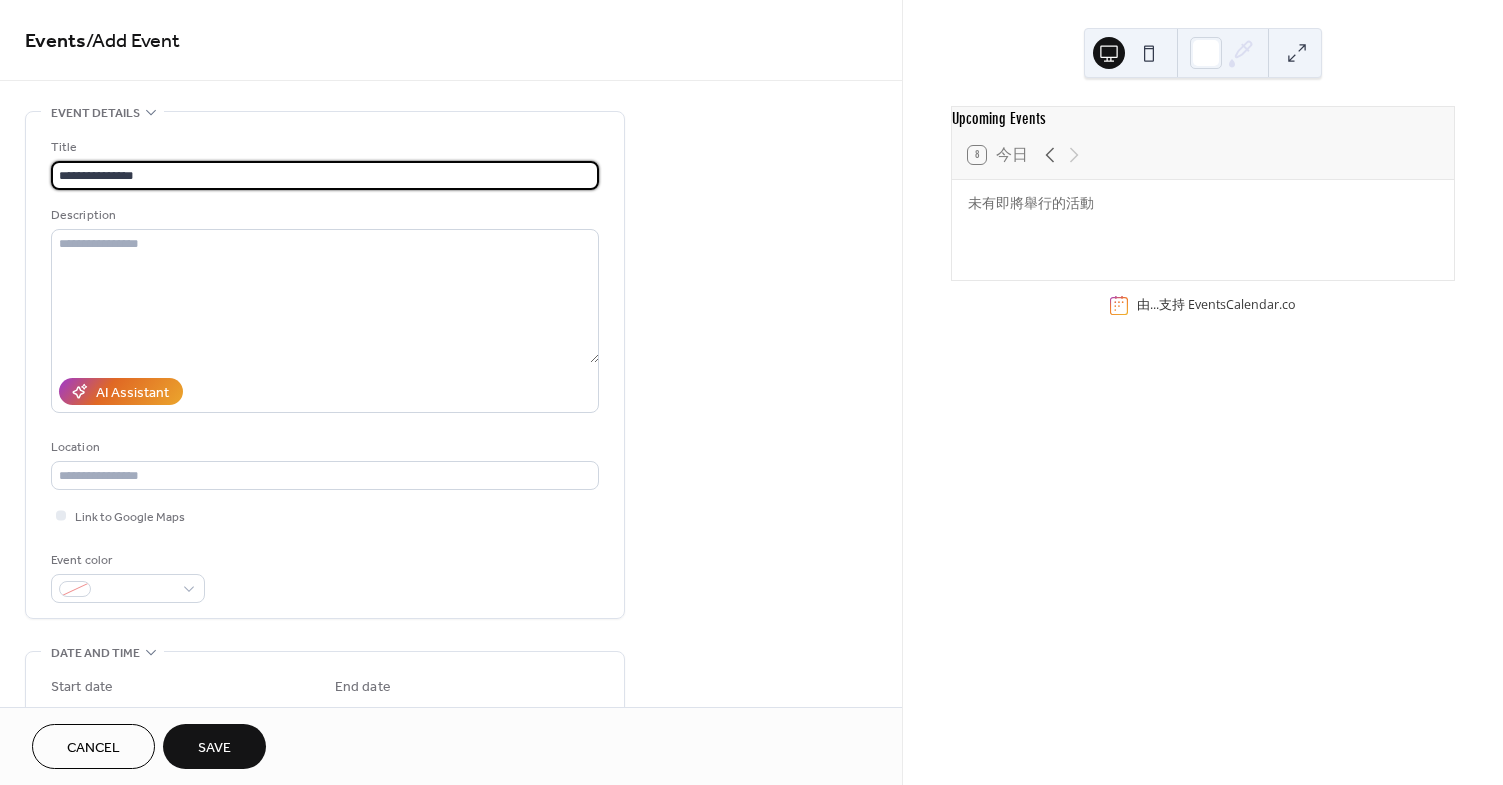 type on "**********" 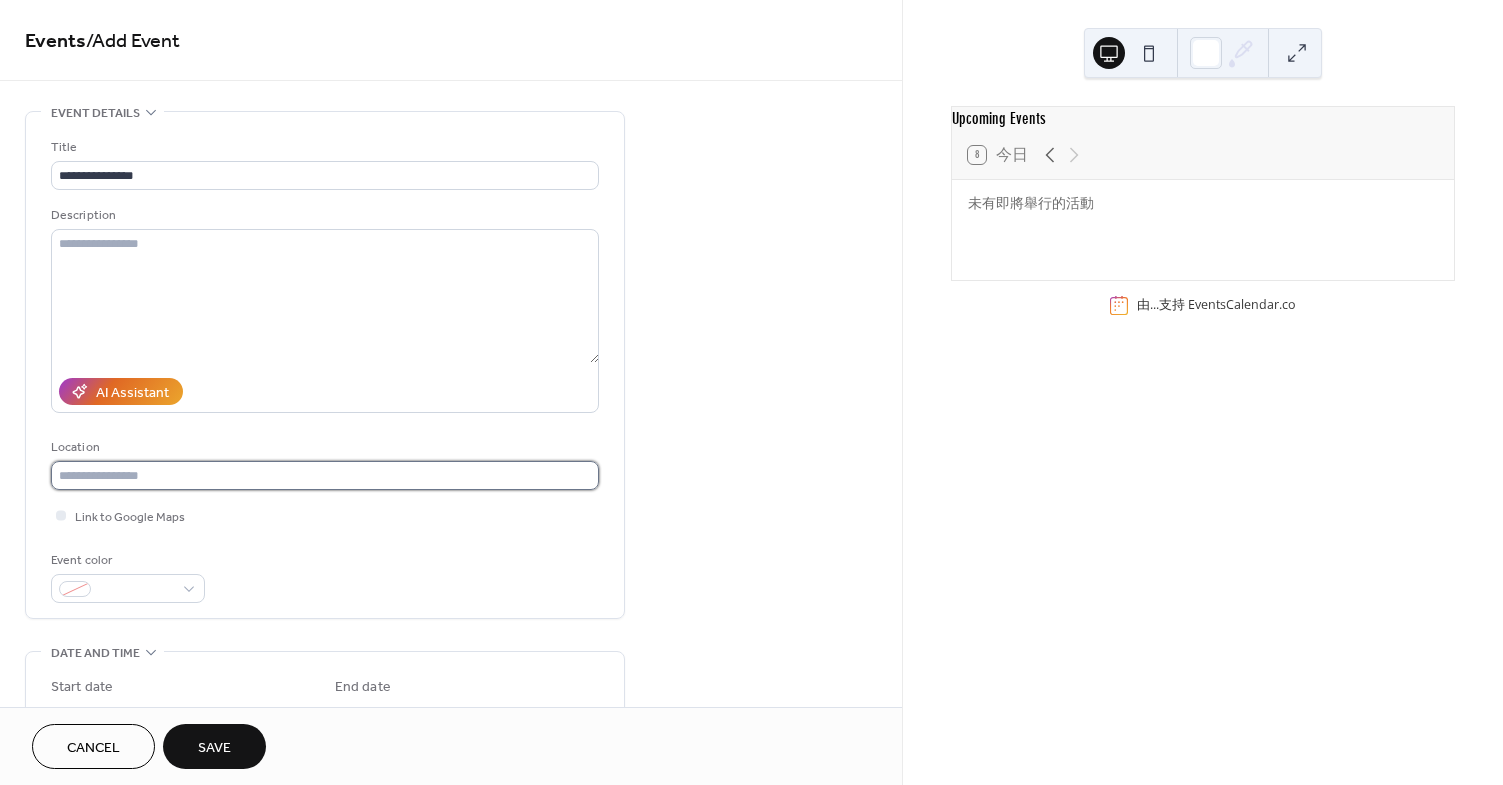 click at bounding box center [325, 475] 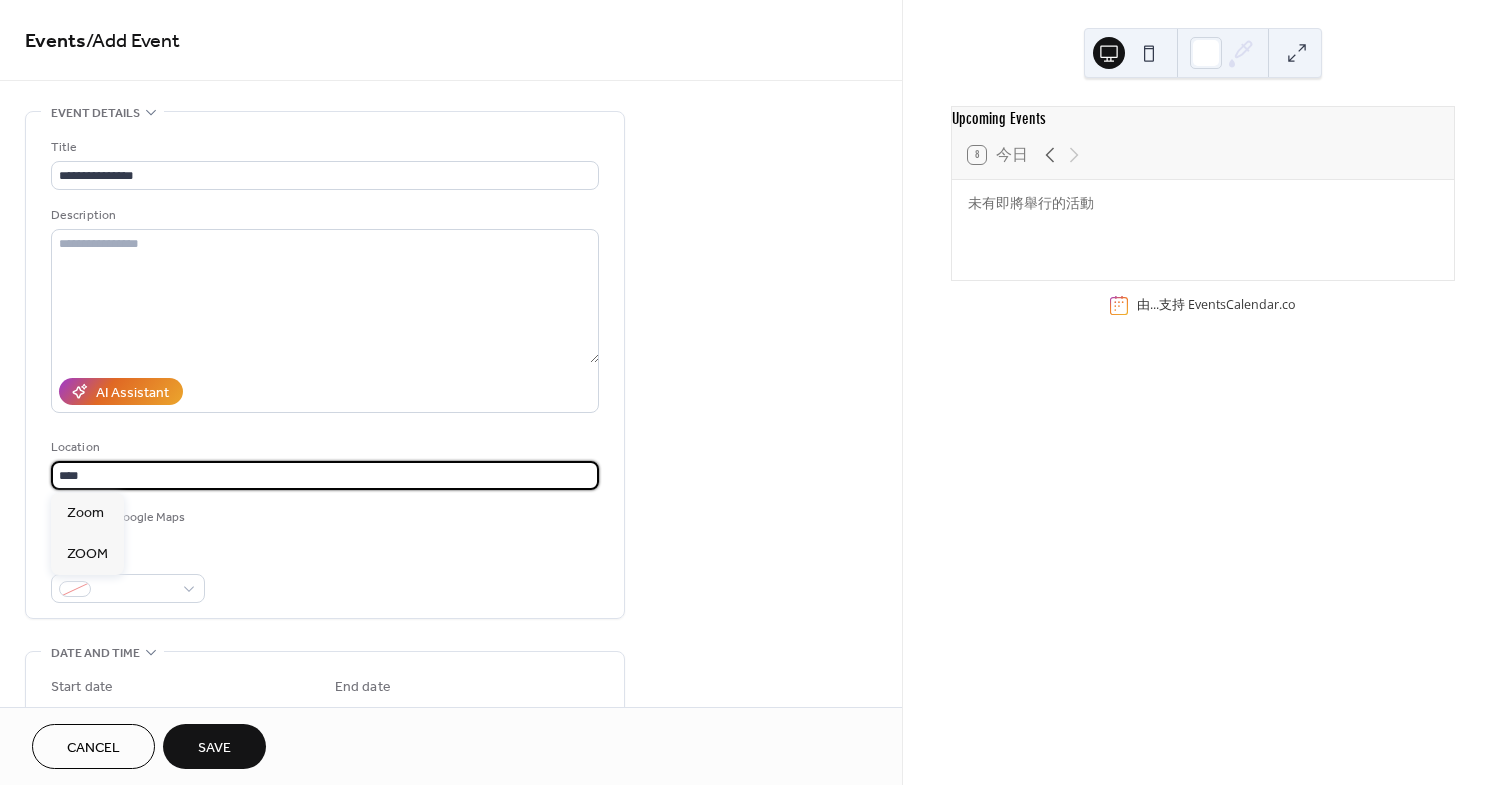 type on "****" 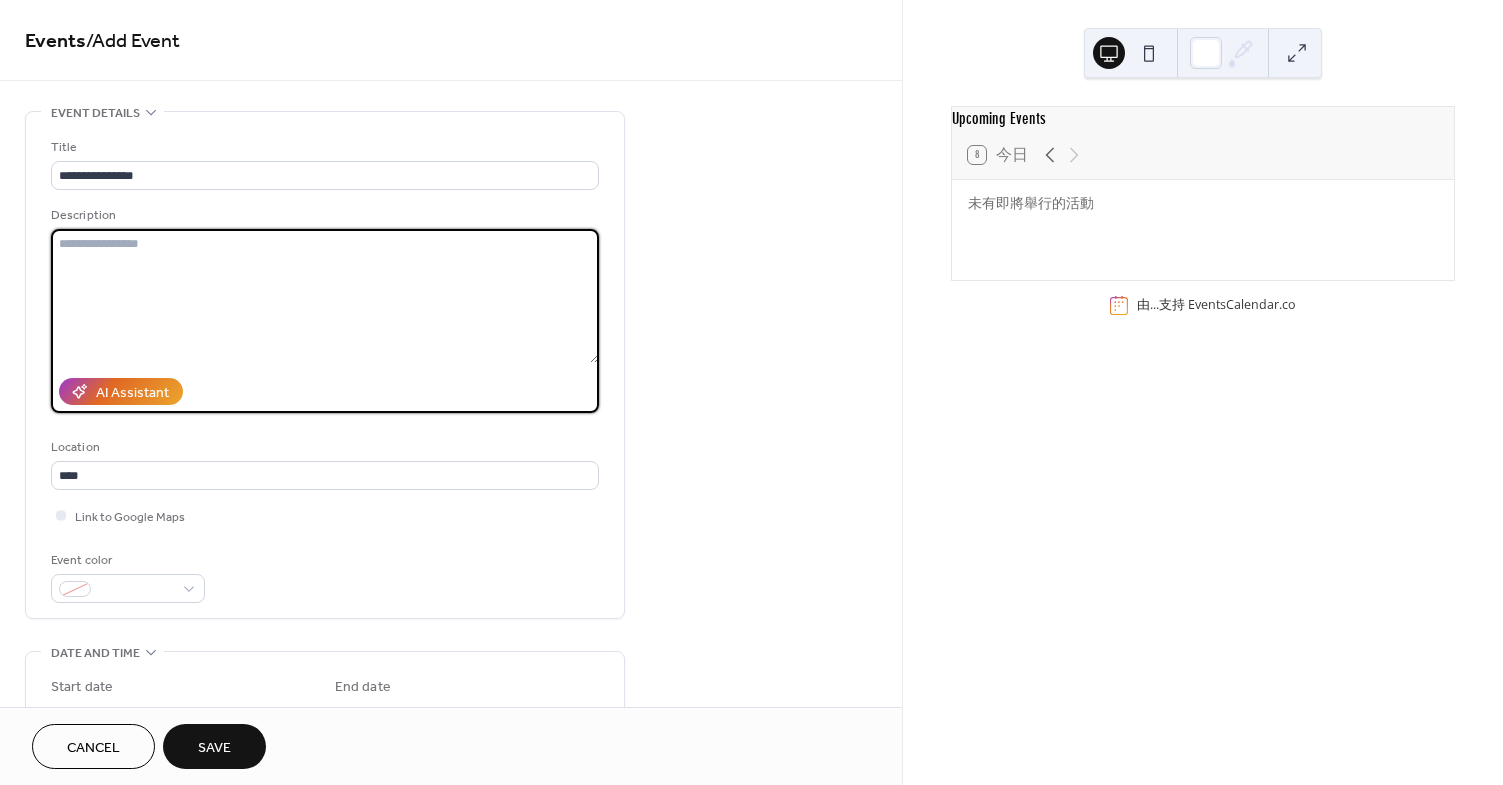 click at bounding box center [325, 296] 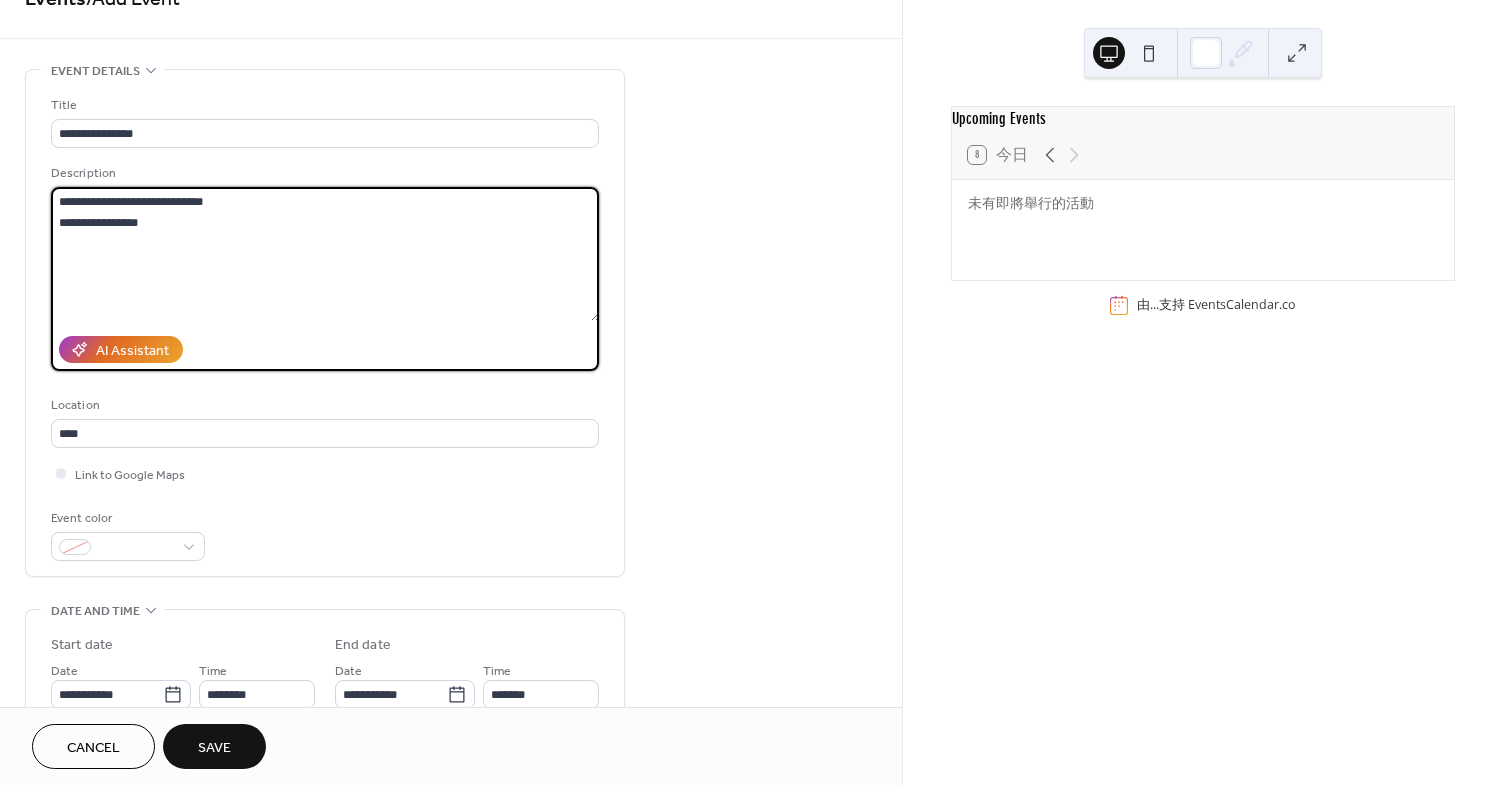 scroll, scrollTop: 266, scrollLeft: 0, axis: vertical 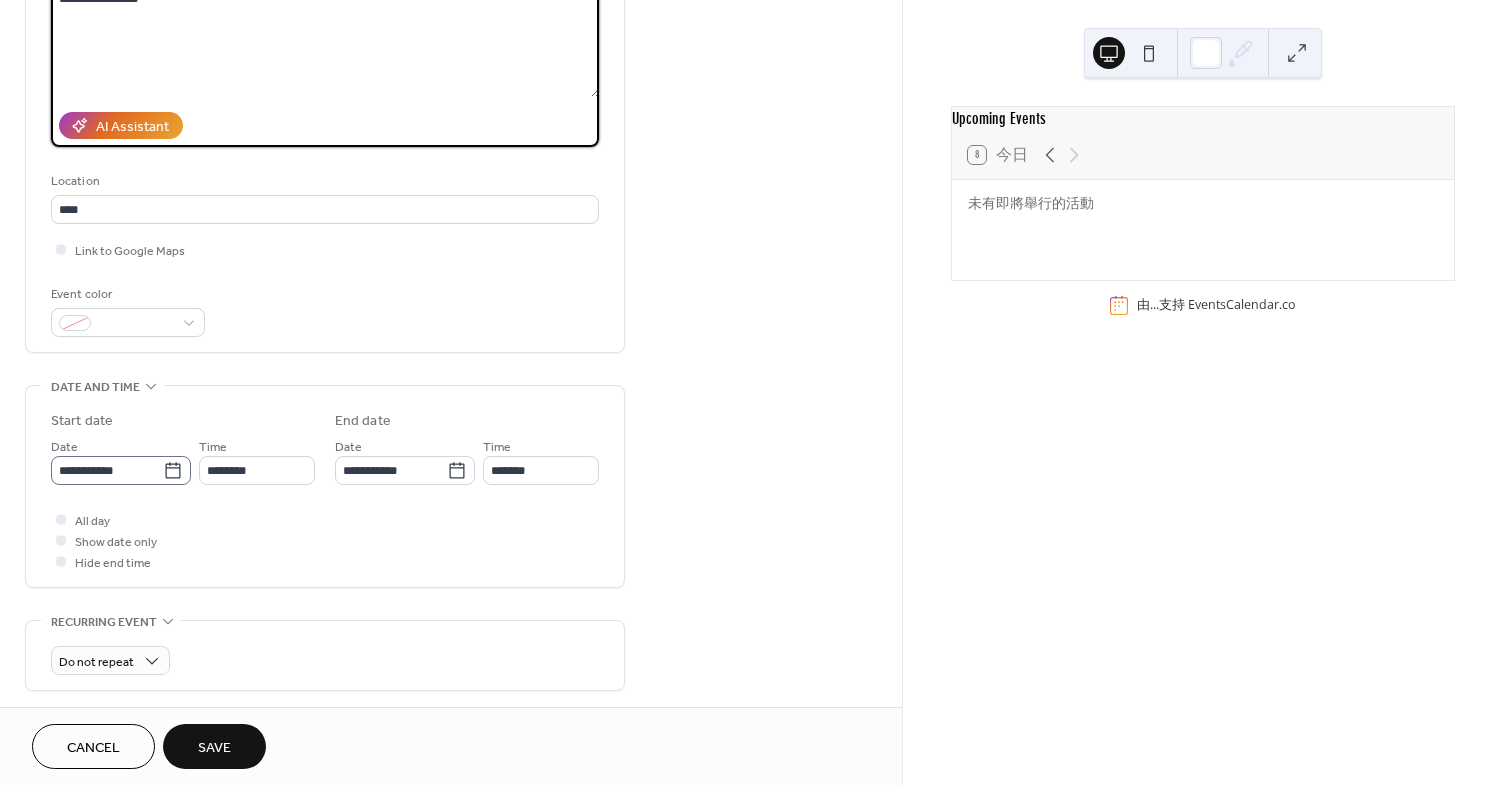 type on "**********" 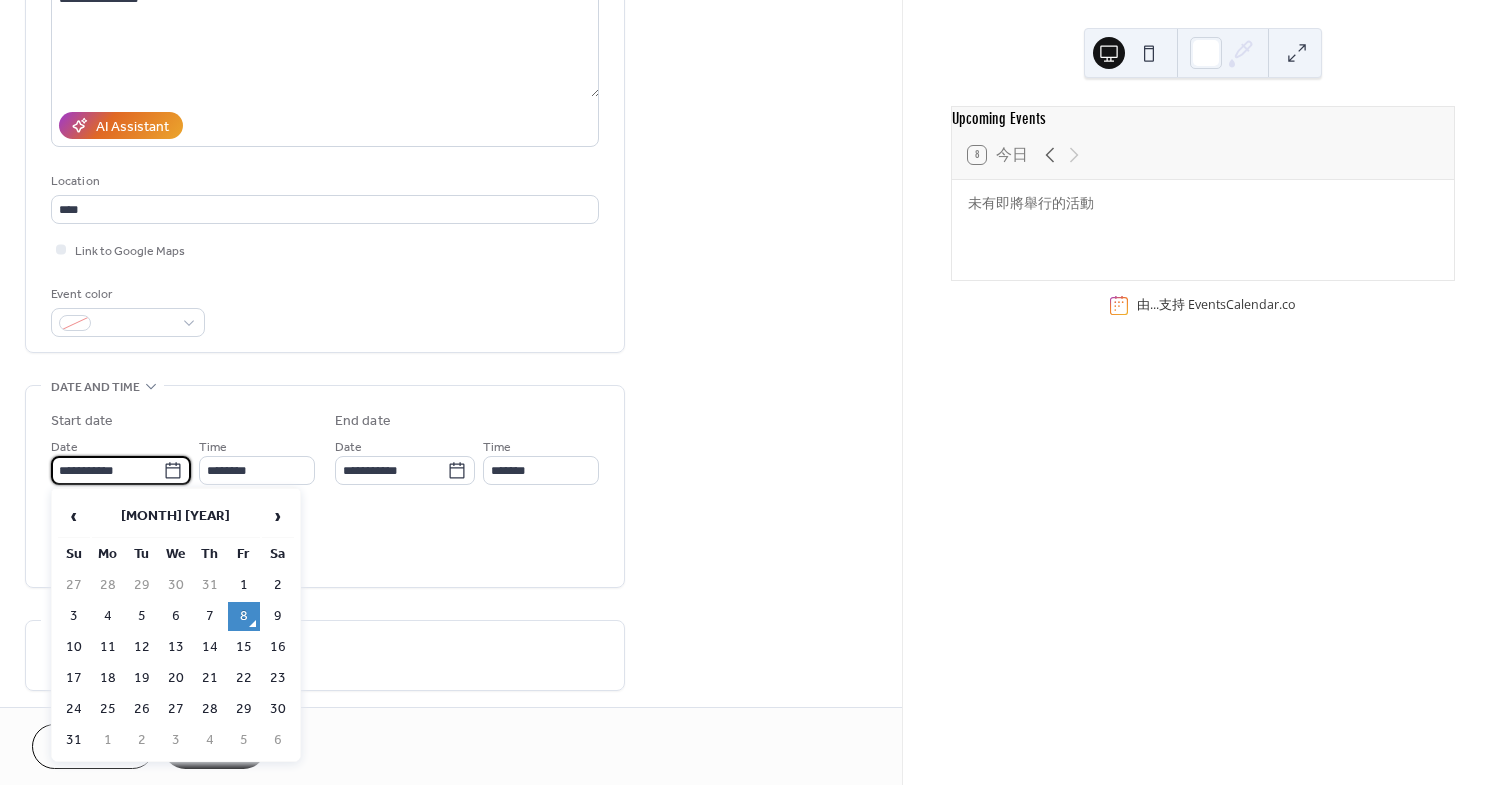 click on "**********" at bounding box center [107, 470] 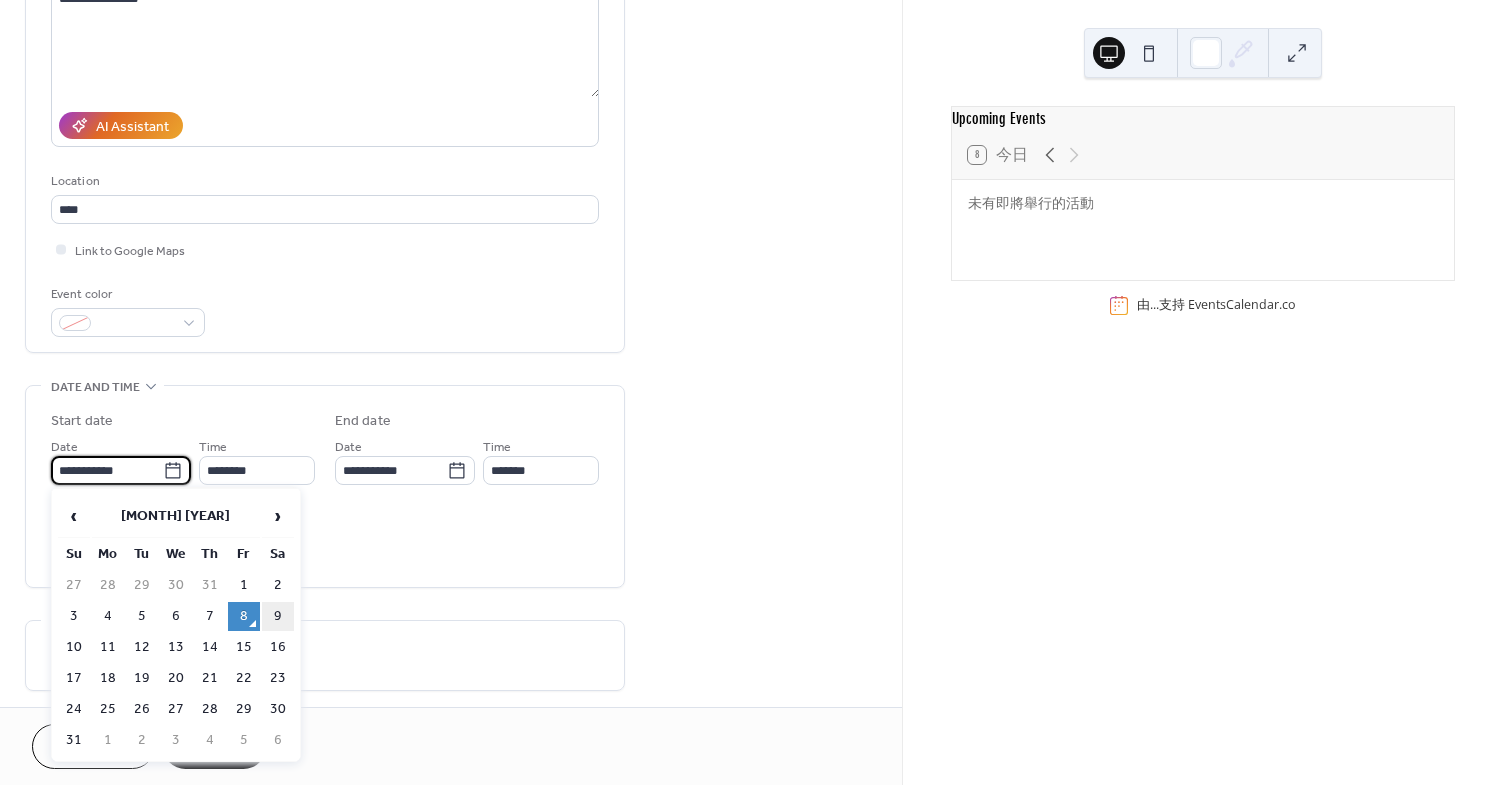 click on "9" at bounding box center (278, 616) 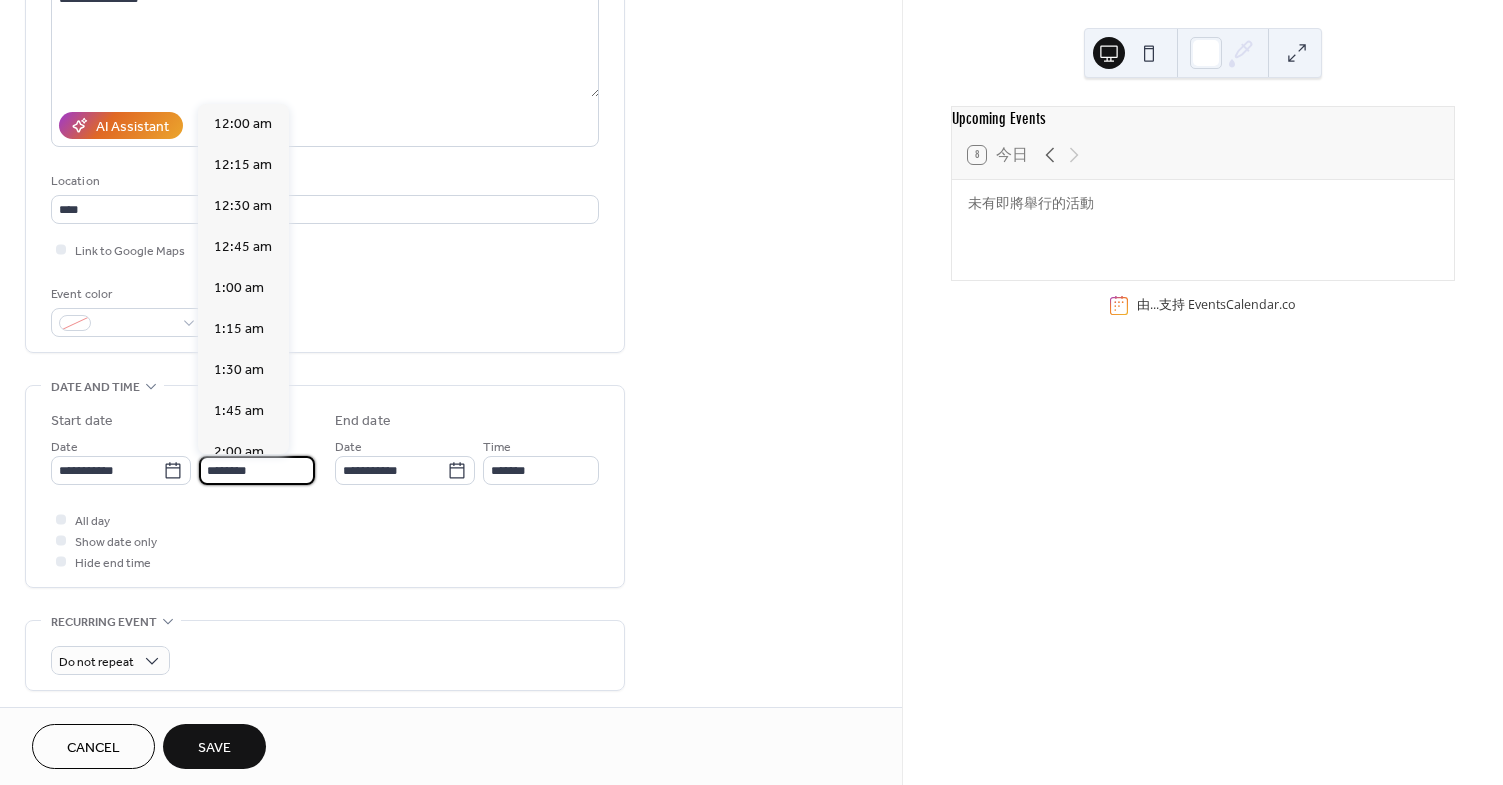 click on "********" at bounding box center (257, 470) 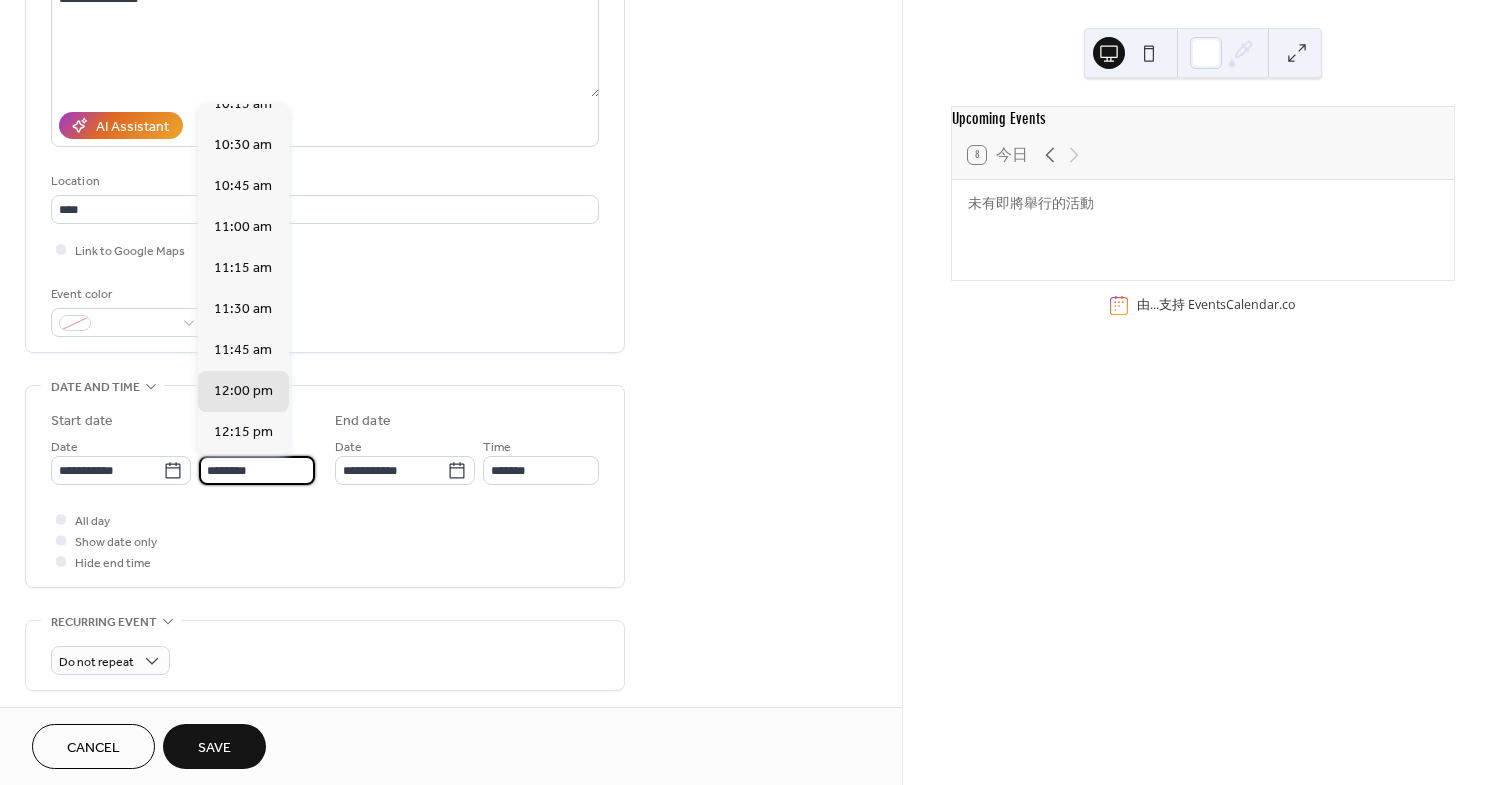 scroll, scrollTop: 1568, scrollLeft: 0, axis: vertical 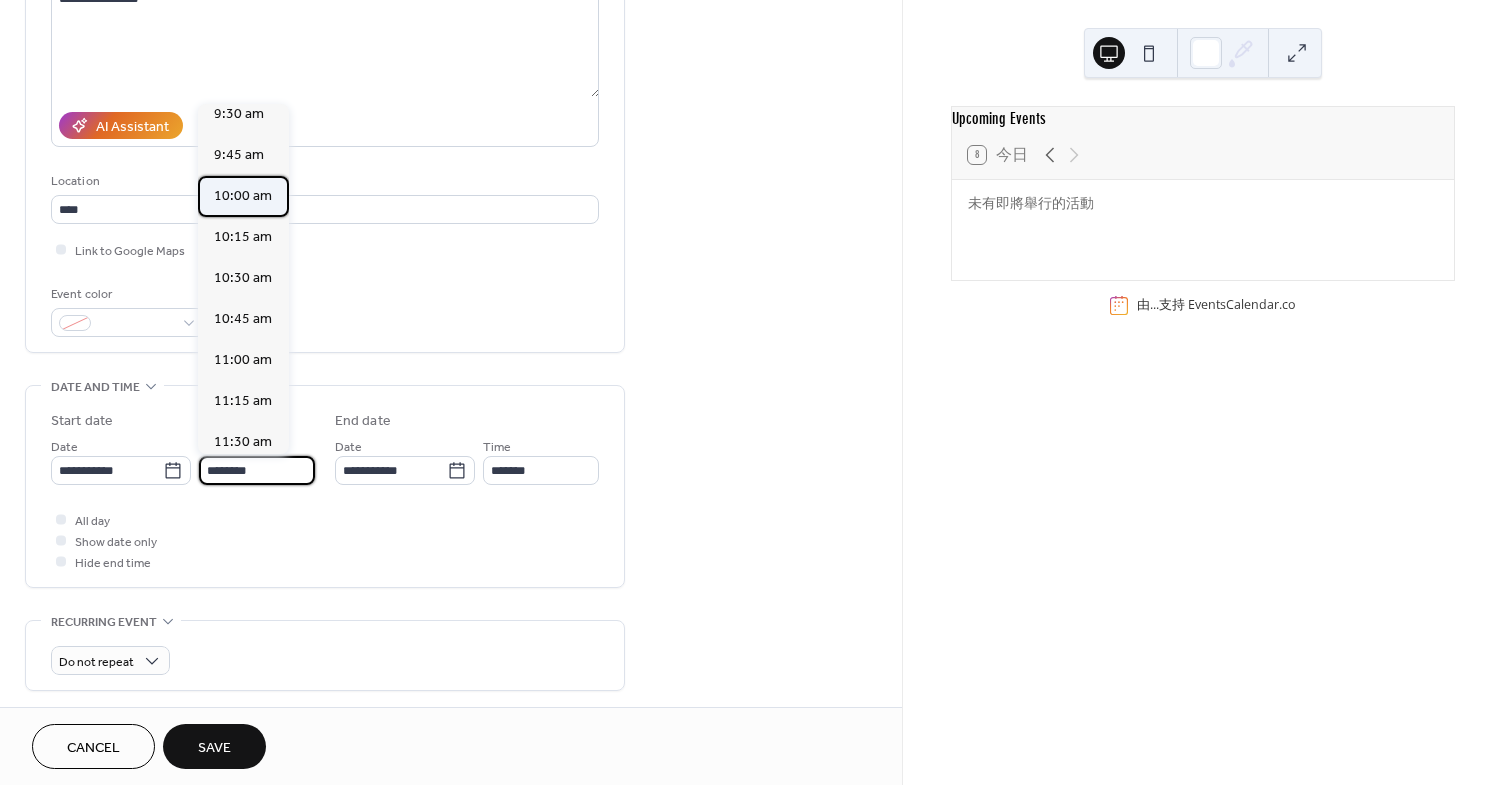 click on "10:00 am" at bounding box center [243, 196] 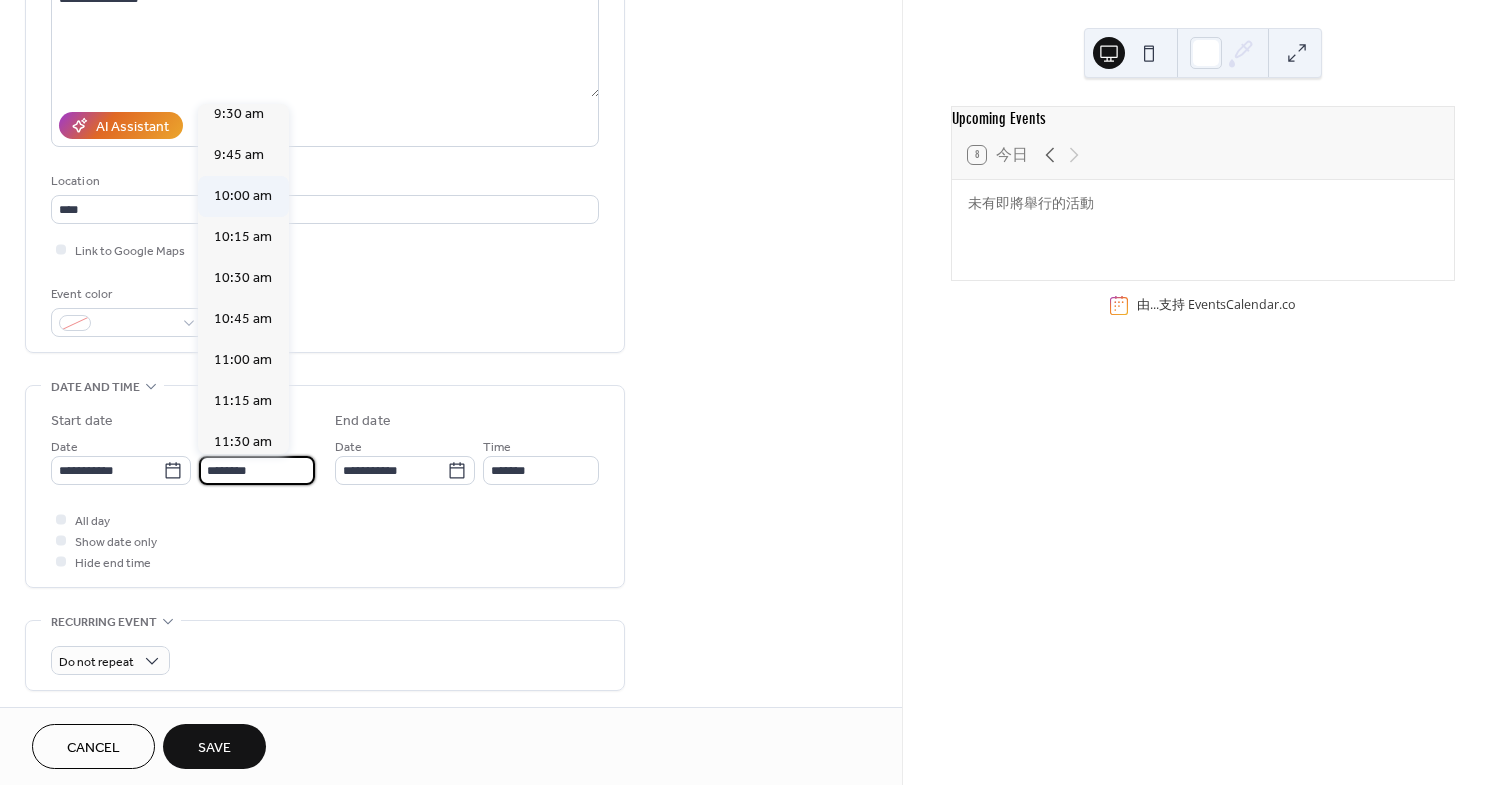 type on "********" 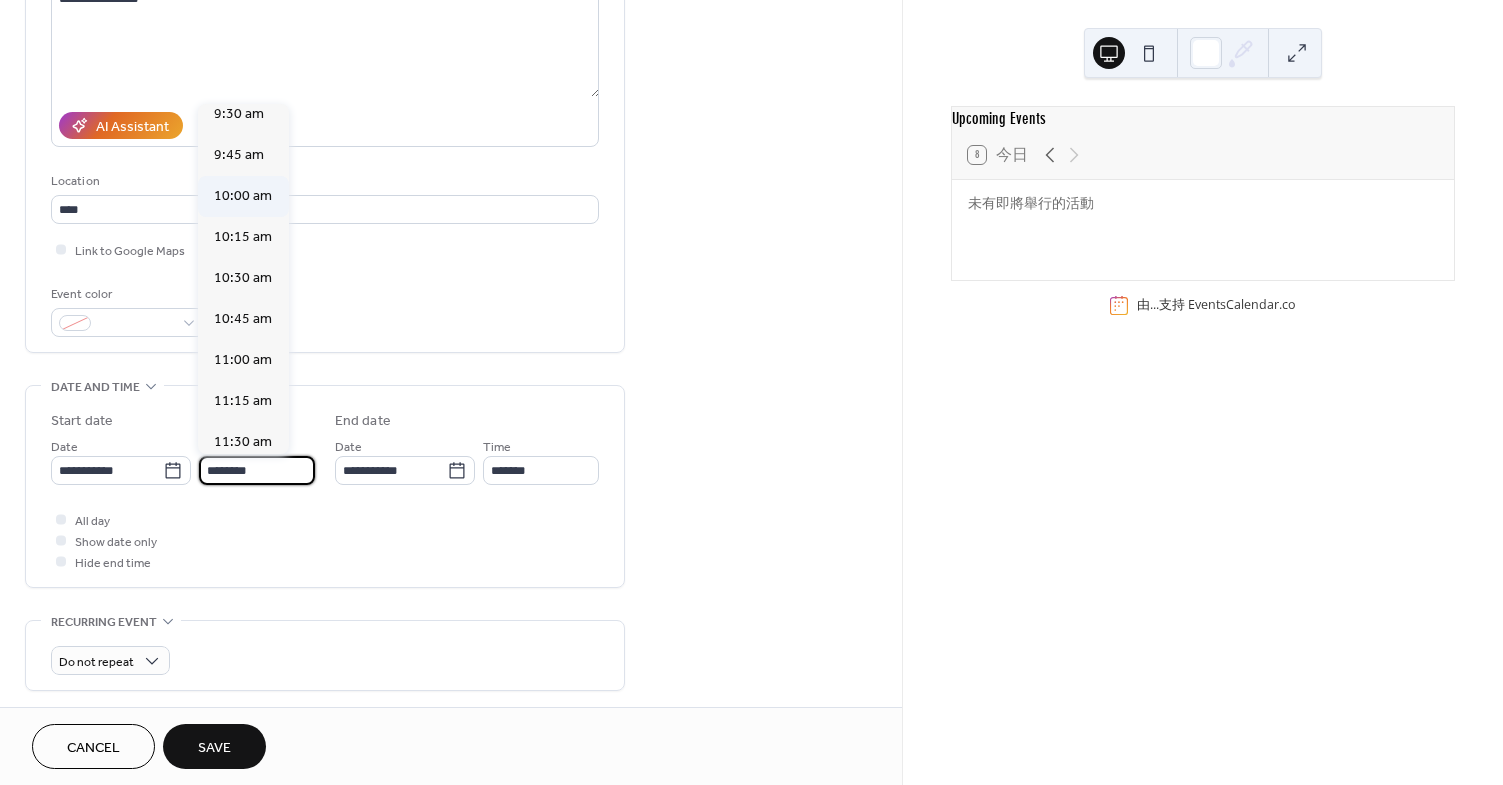 type on "********" 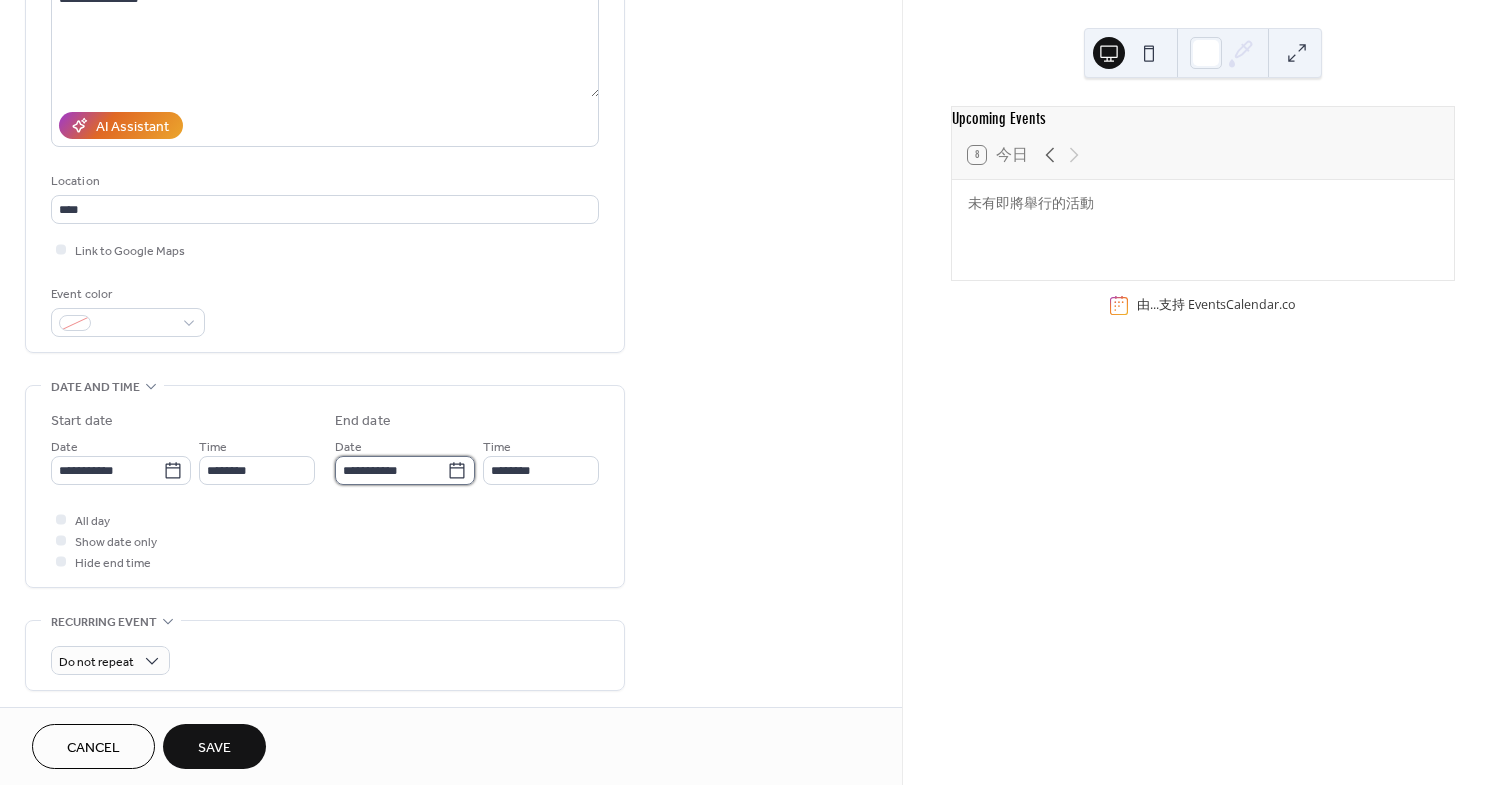 click on "**********" at bounding box center [391, 470] 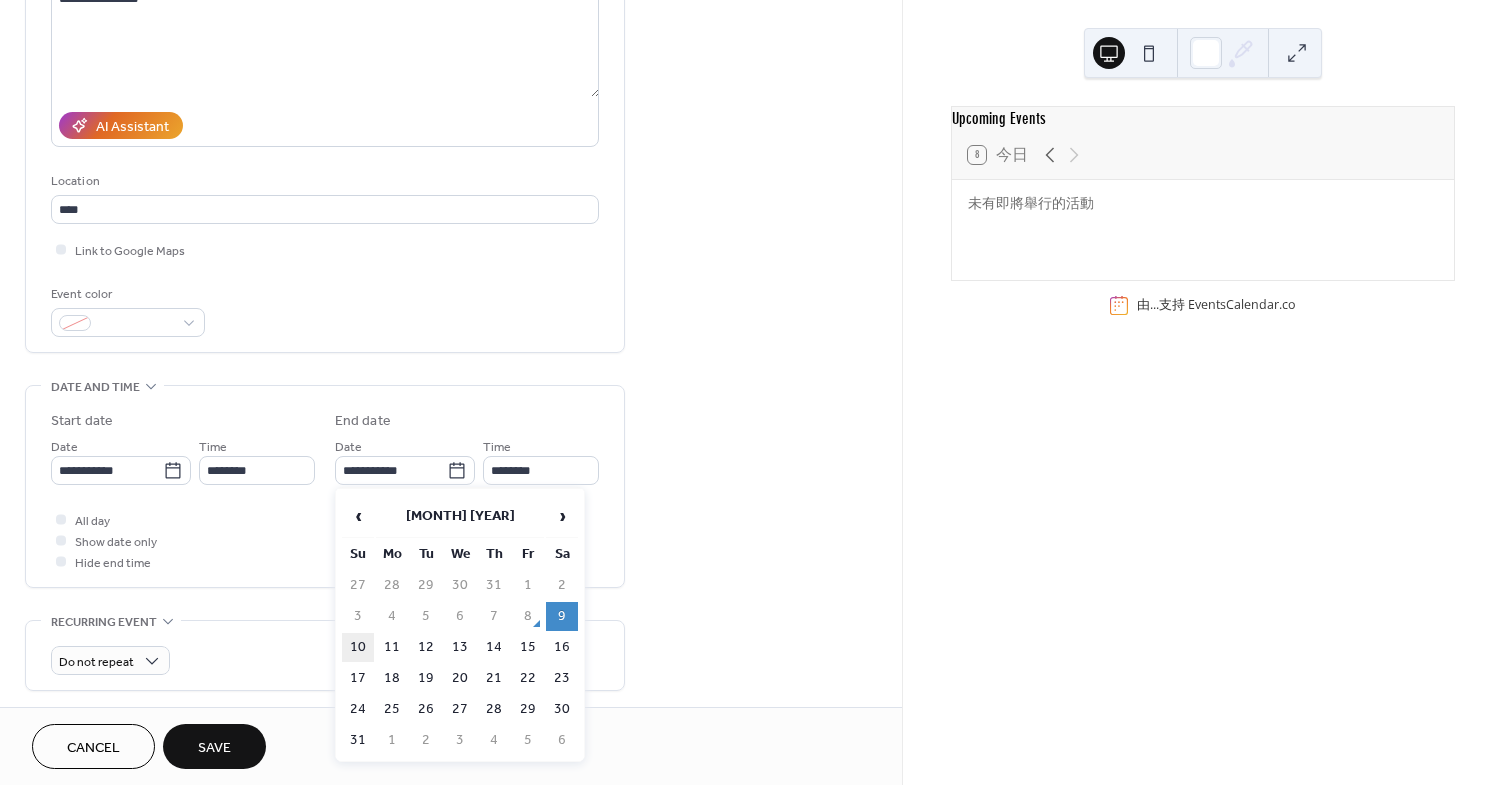 click on "10" at bounding box center [358, 647] 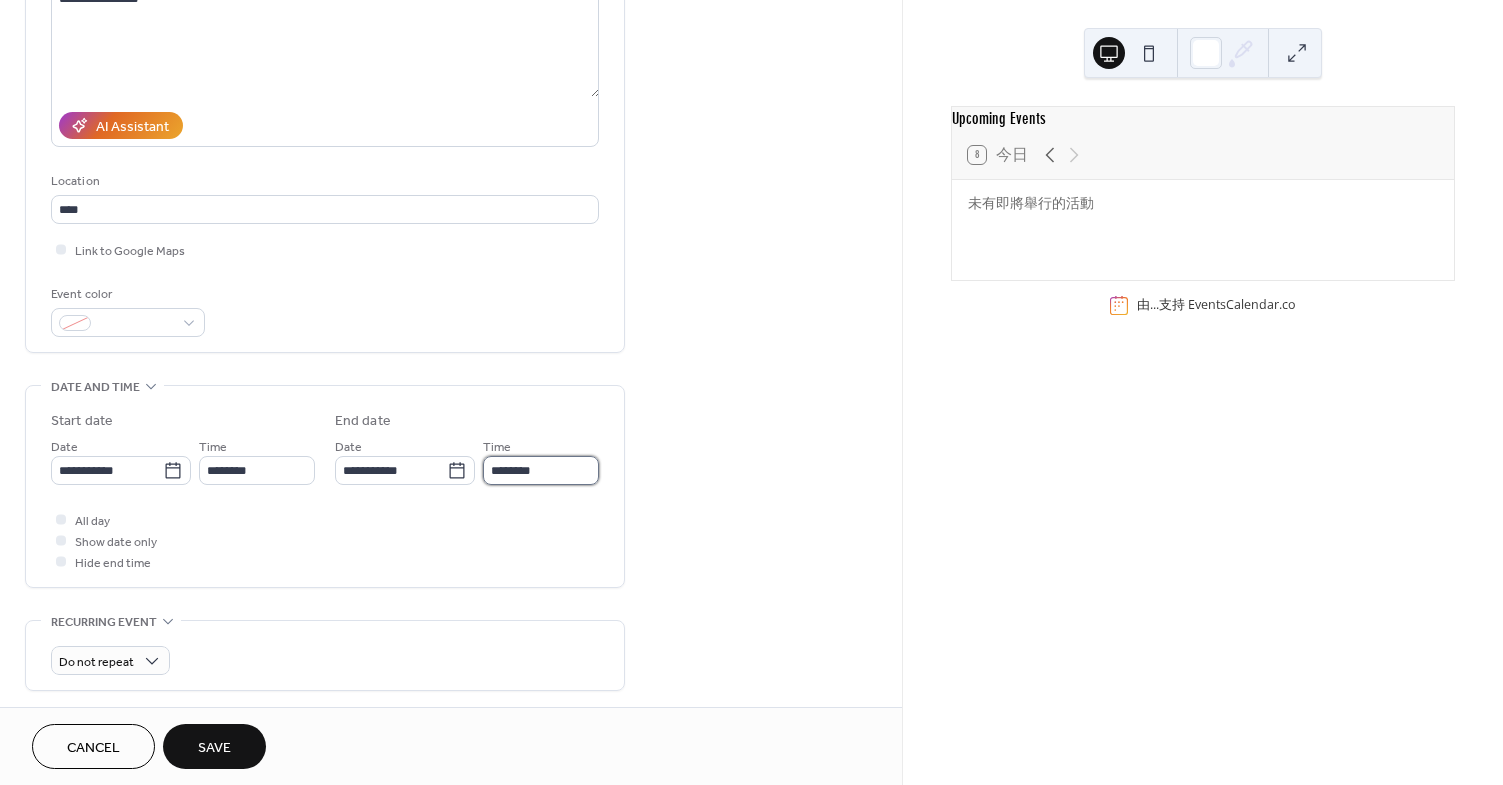 click on "********" at bounding box center [541, 470] 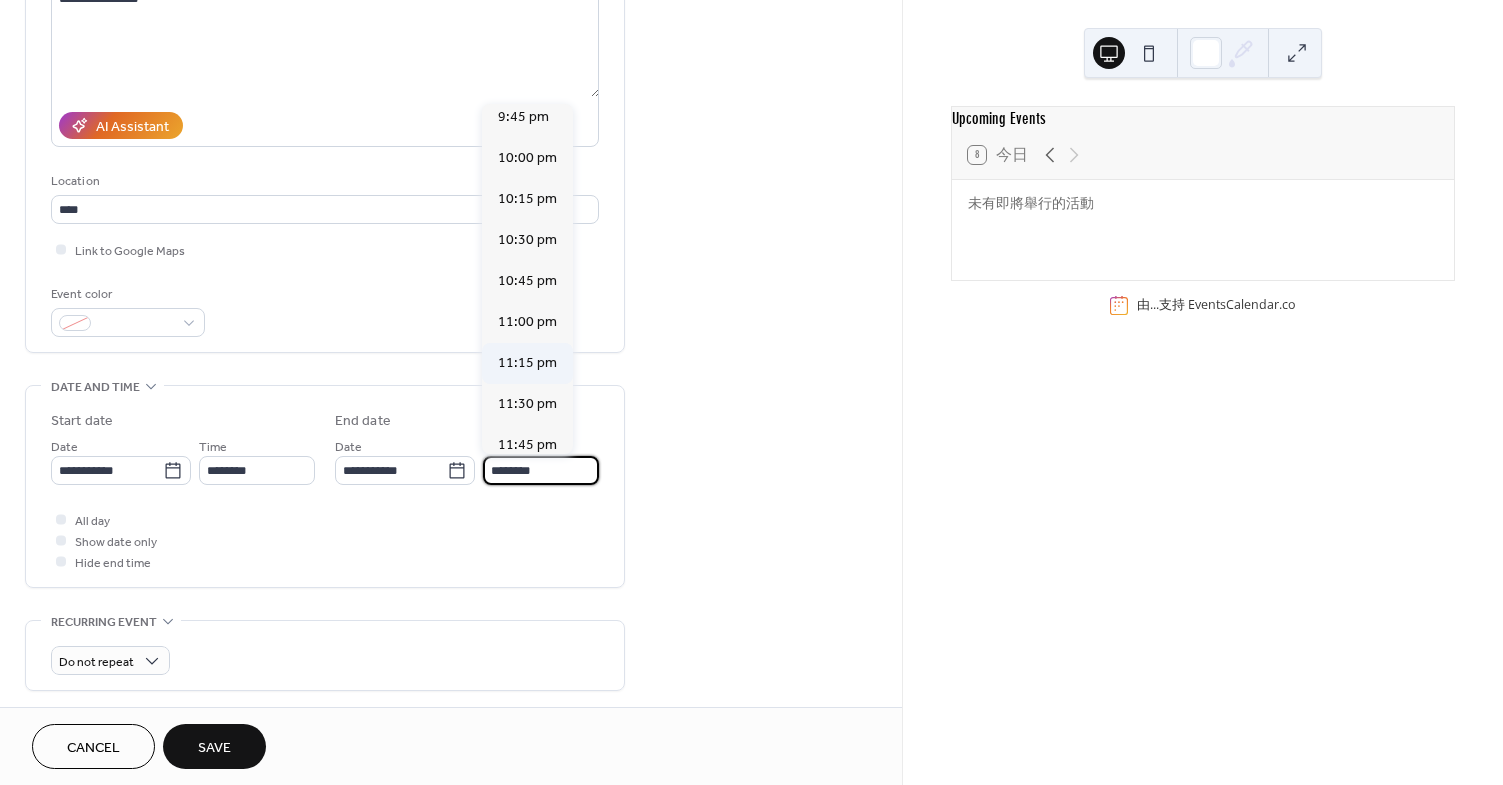 scroll, scrollTop: 3586, scrollLeft: 0, axis: vertical 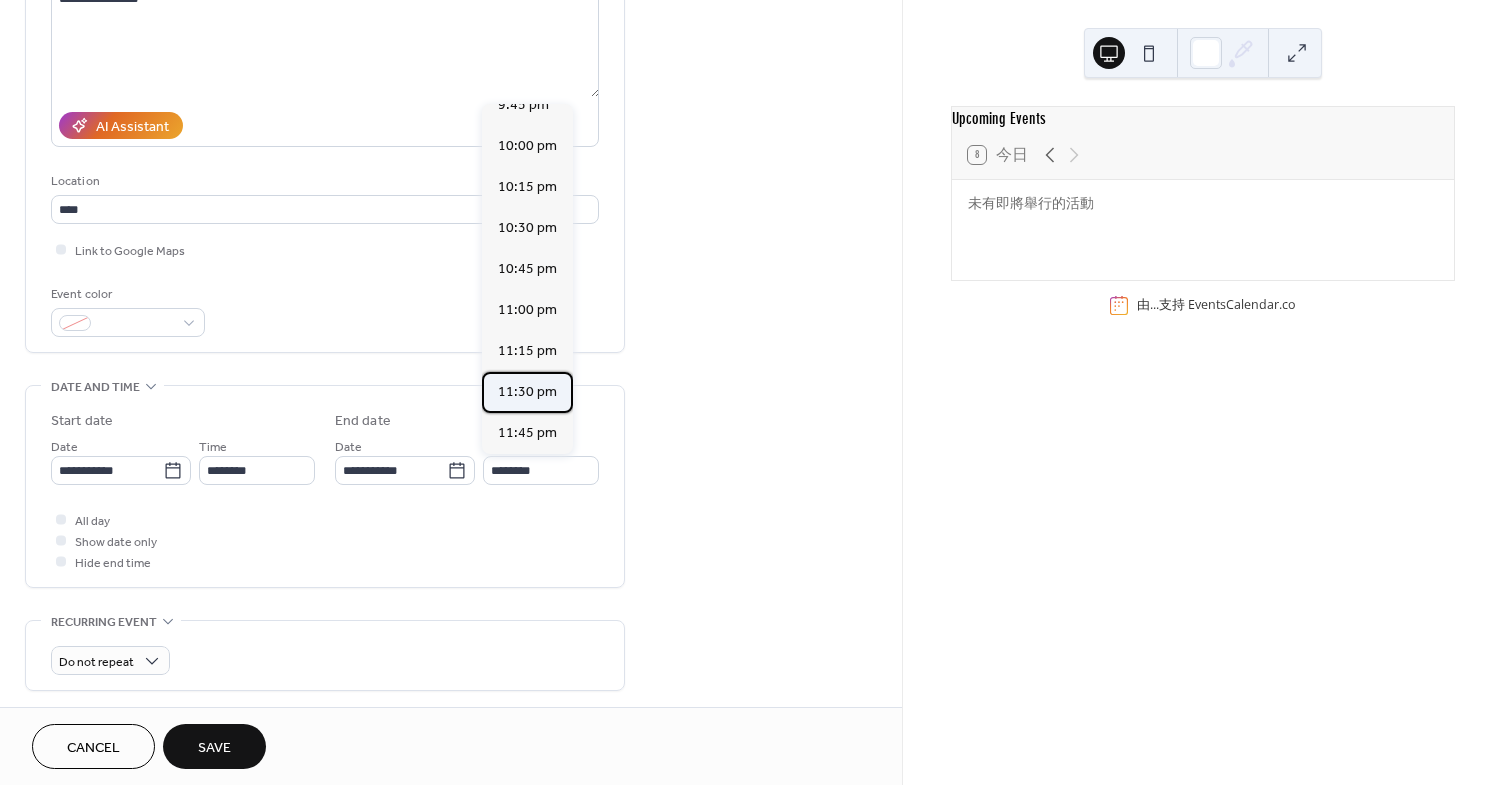 click on "11:30 pm" at bounding box center [527, 392] 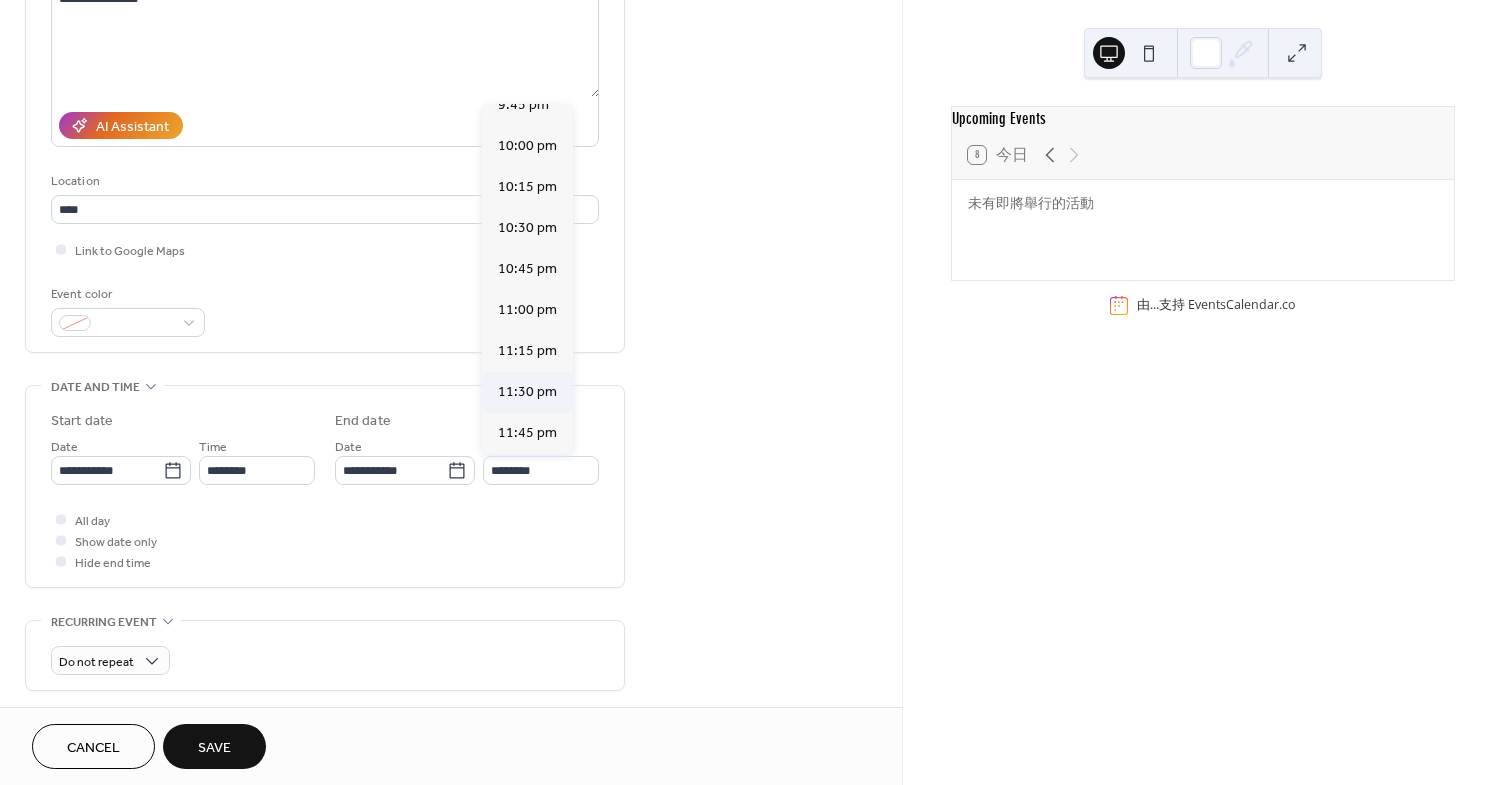type on "********" 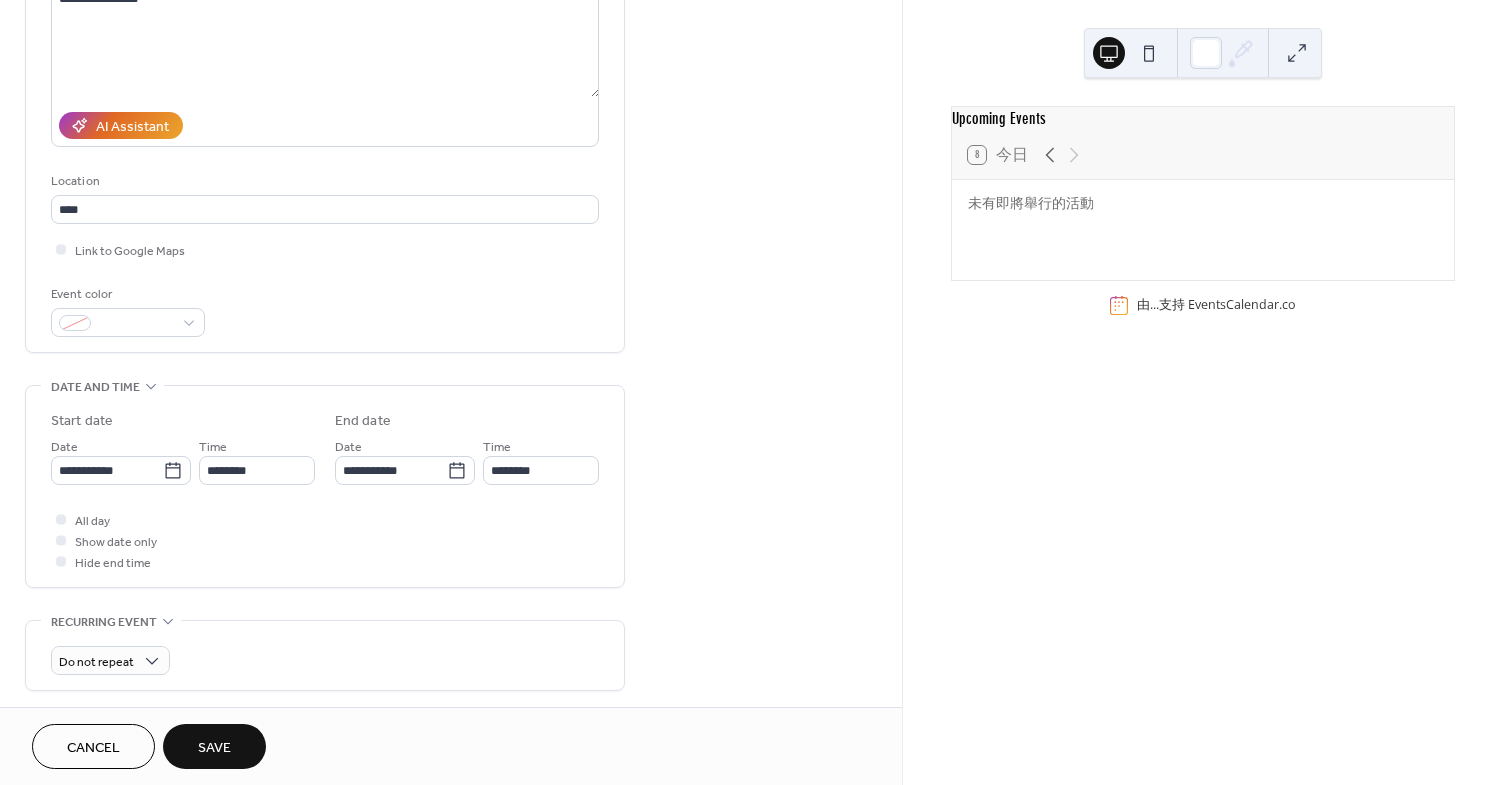 click on "**********" at bounding box center [451, 454] 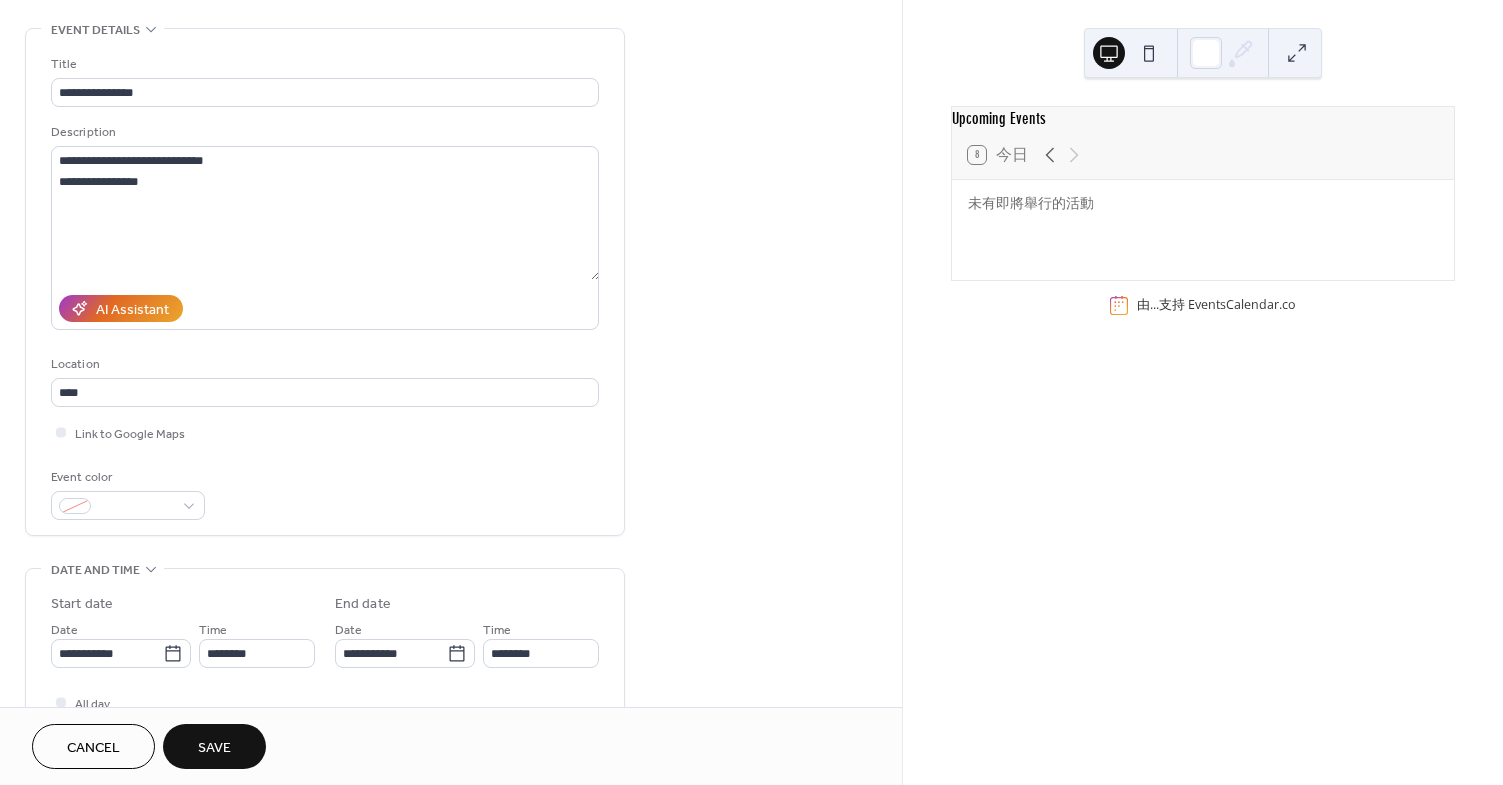 scroll, scrollTop: 0, scrollLeft: 0, axis: both 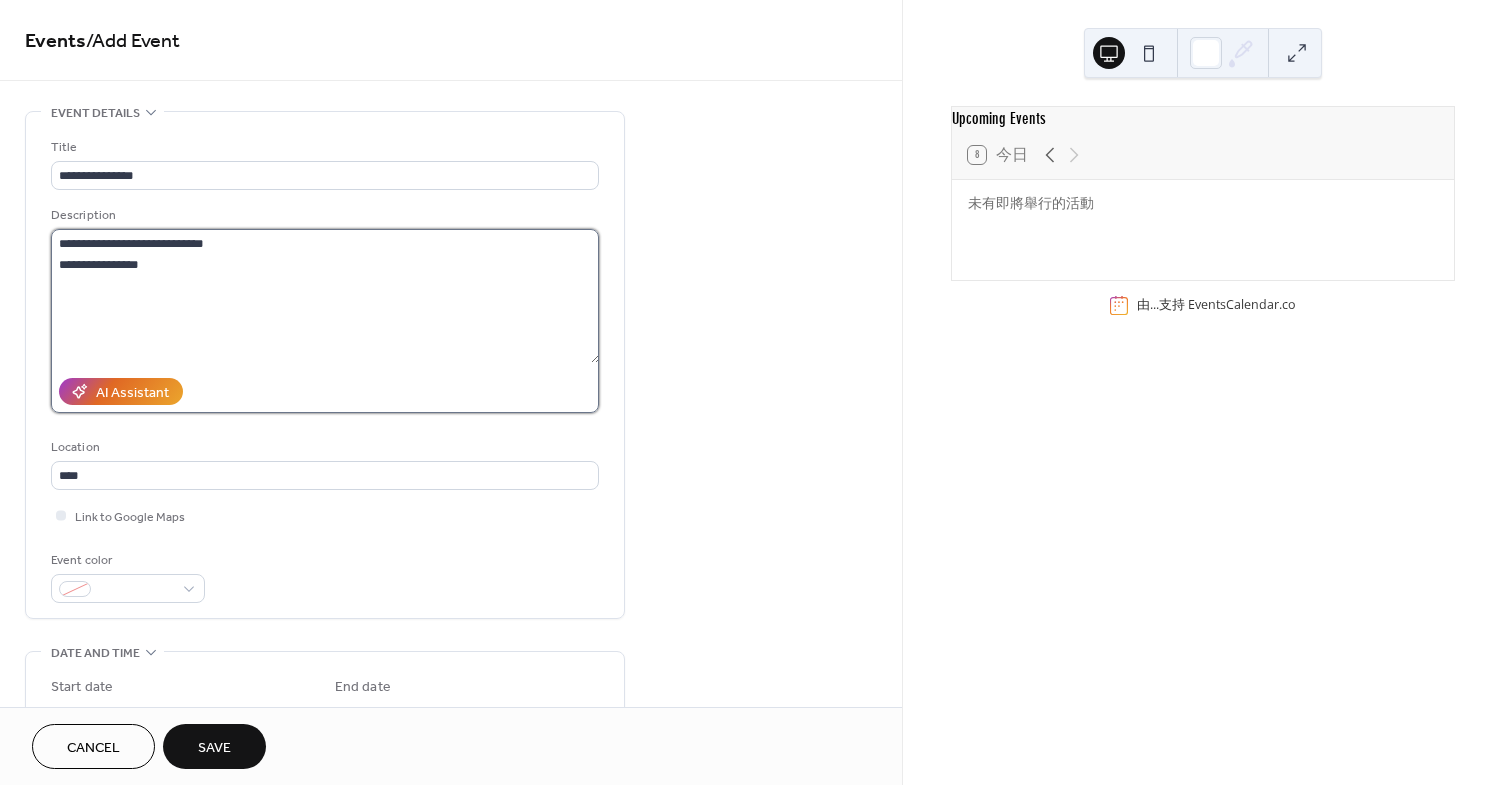click on "**********" at bounding box center (325, 296) 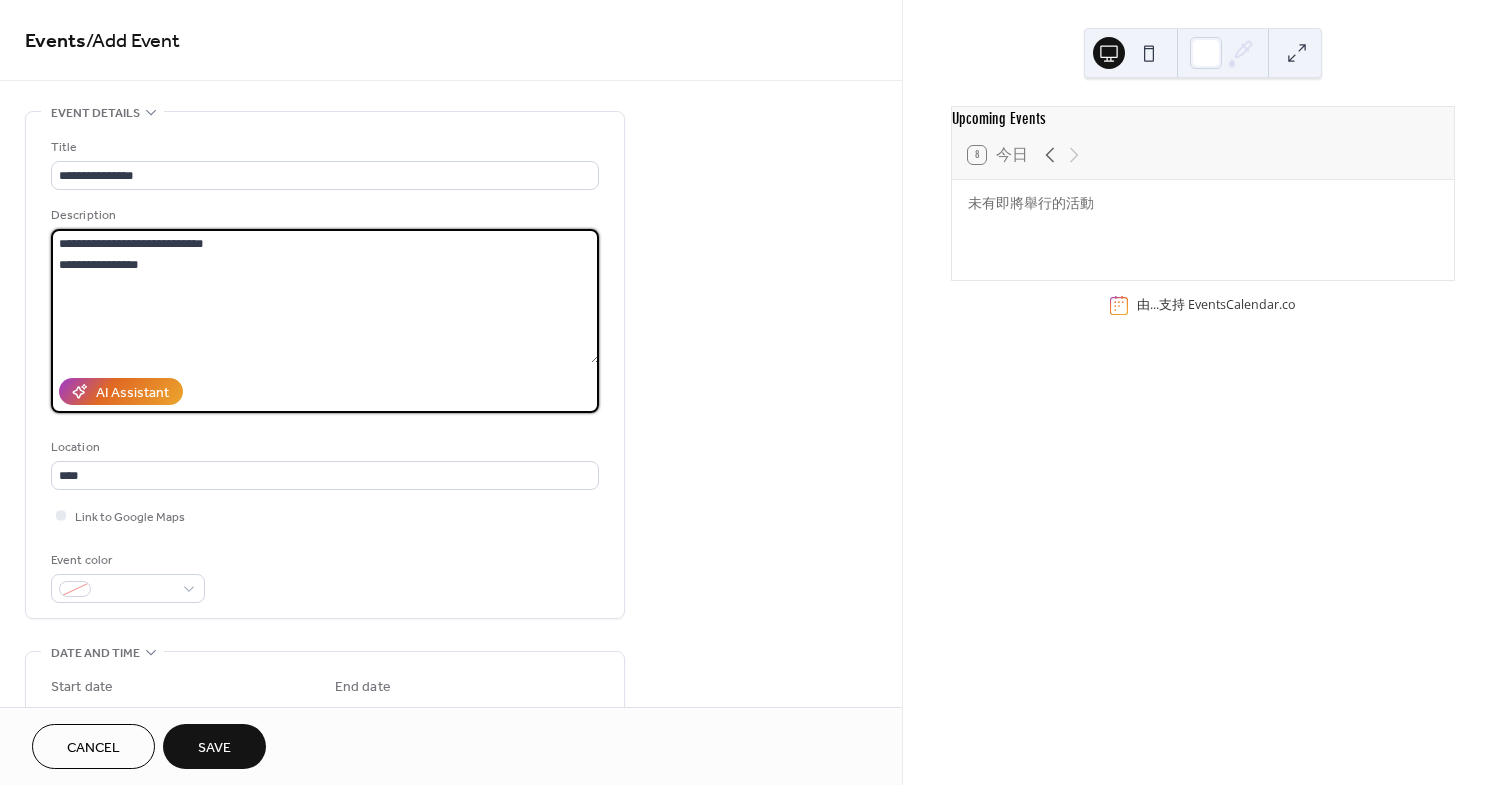 drag, startPoint x: 317, startPoint y: 273, endPoint x: 55, endPoint y: 255, distance: 262.61758 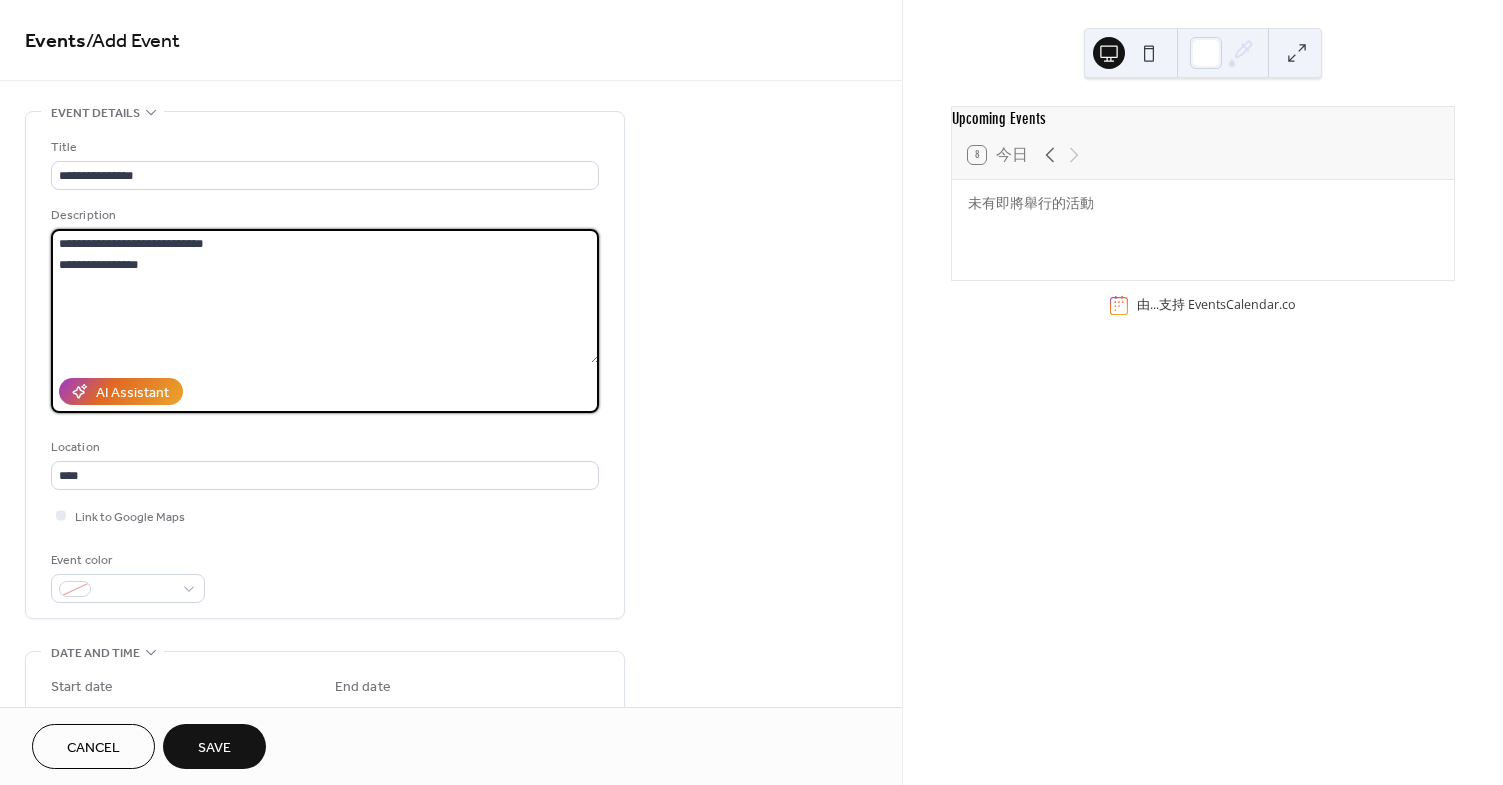 drag, startPoint x: 309, startPoint y: 270, endPoint x: 38, endPoint y: 258, distance: 271.26556 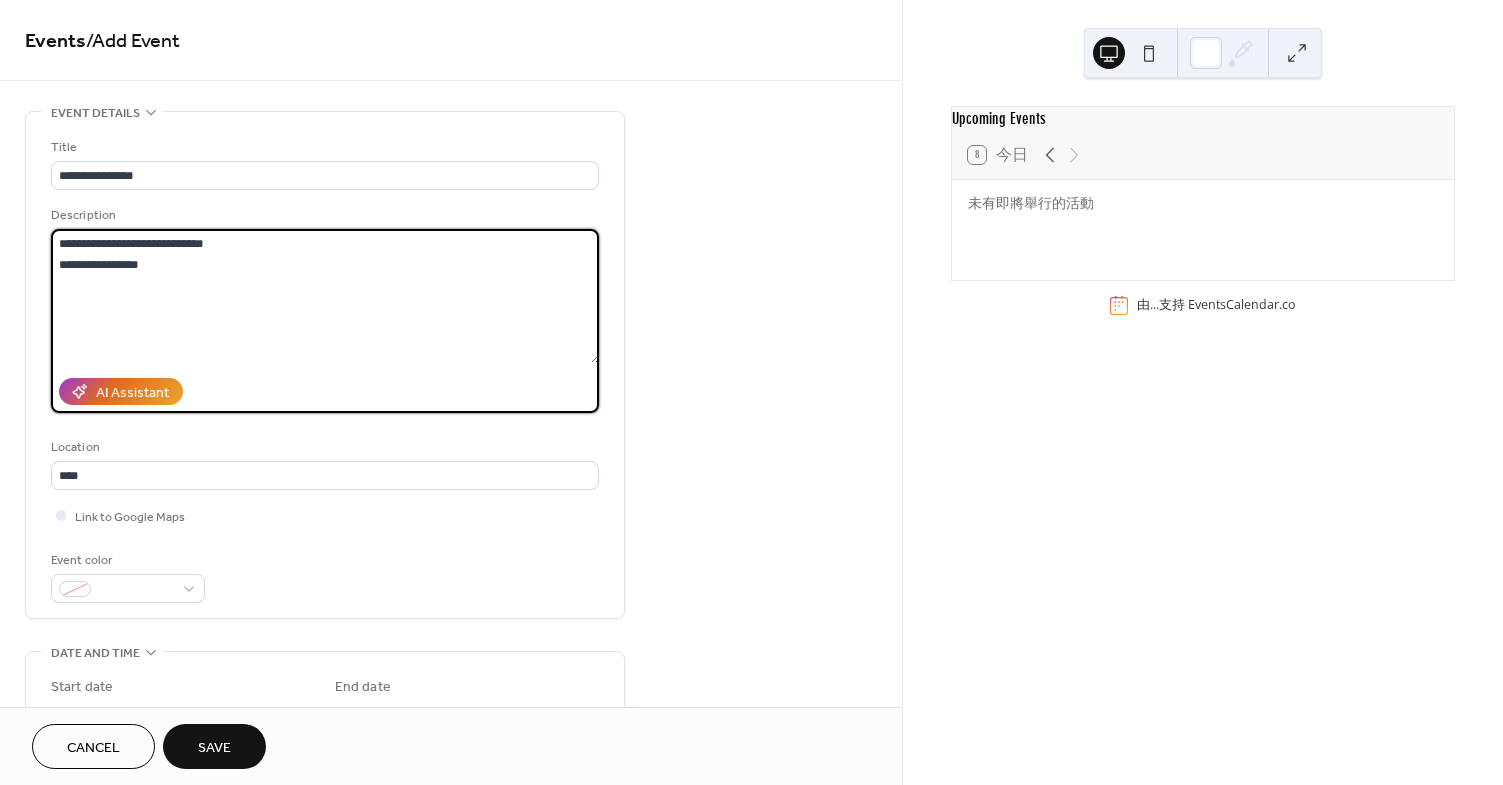 click on "**********" at bounding box center (325, 365) 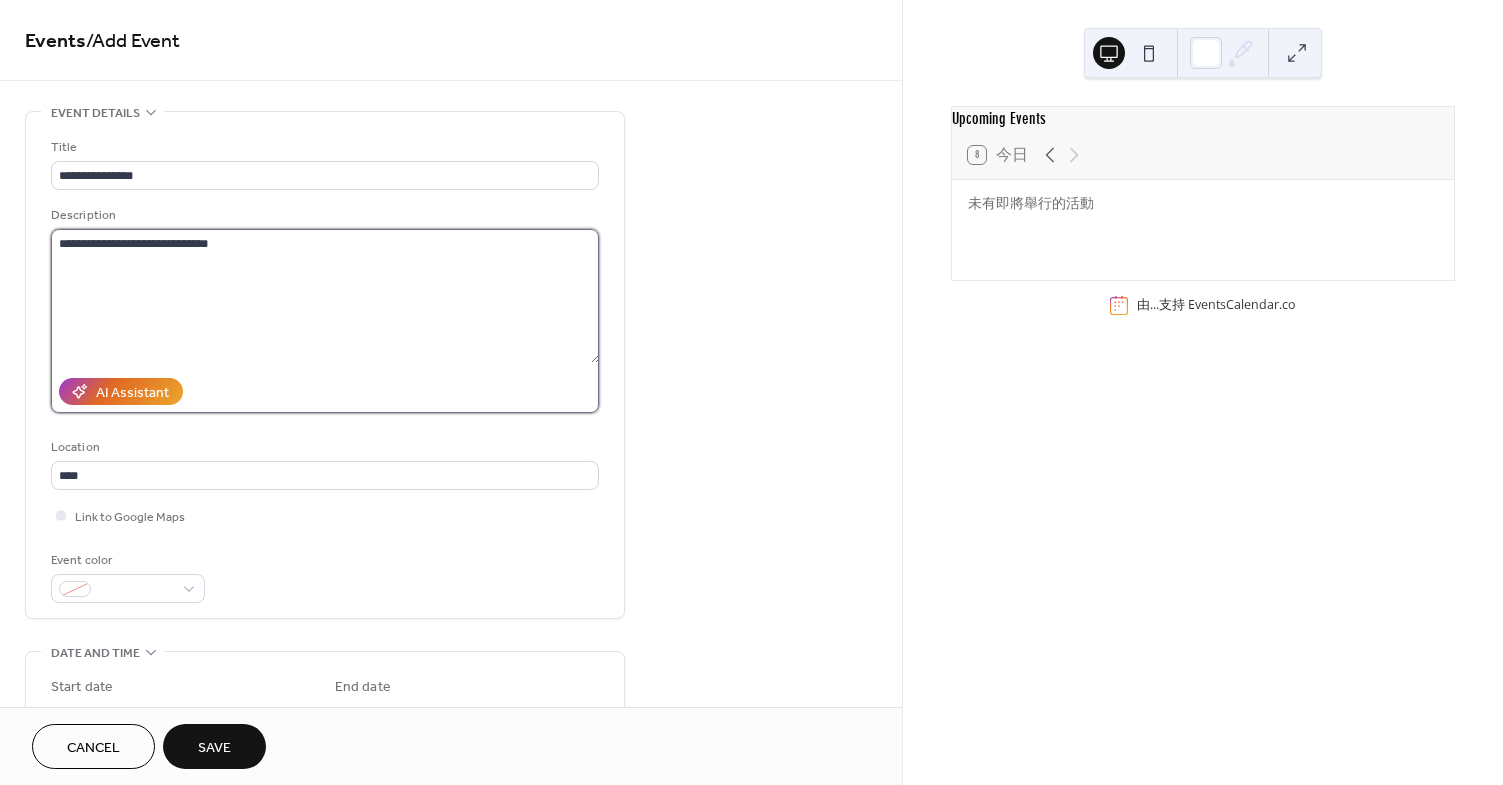click on "**********" at bounding box center [325, 296] 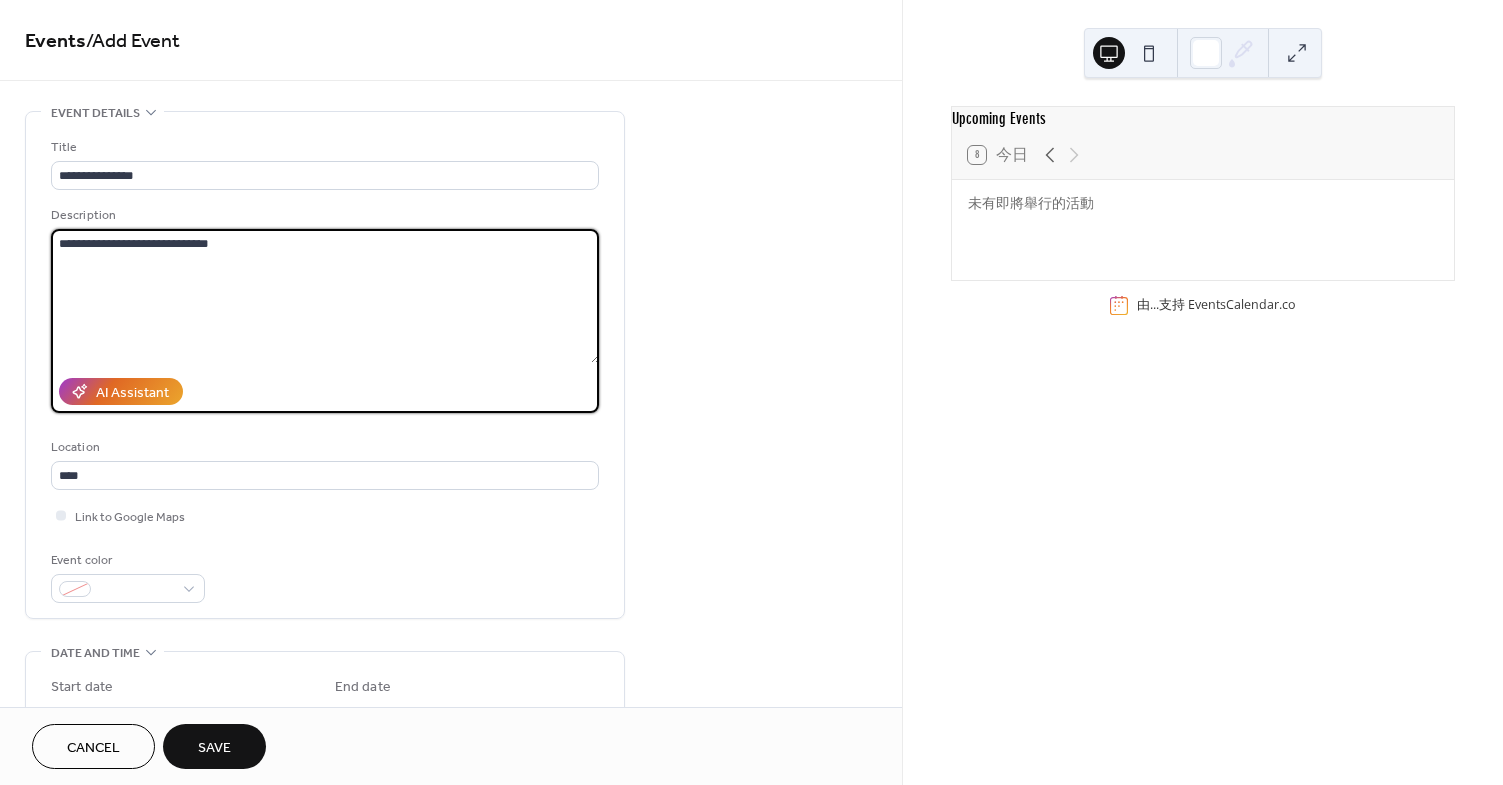 paste on "**********" 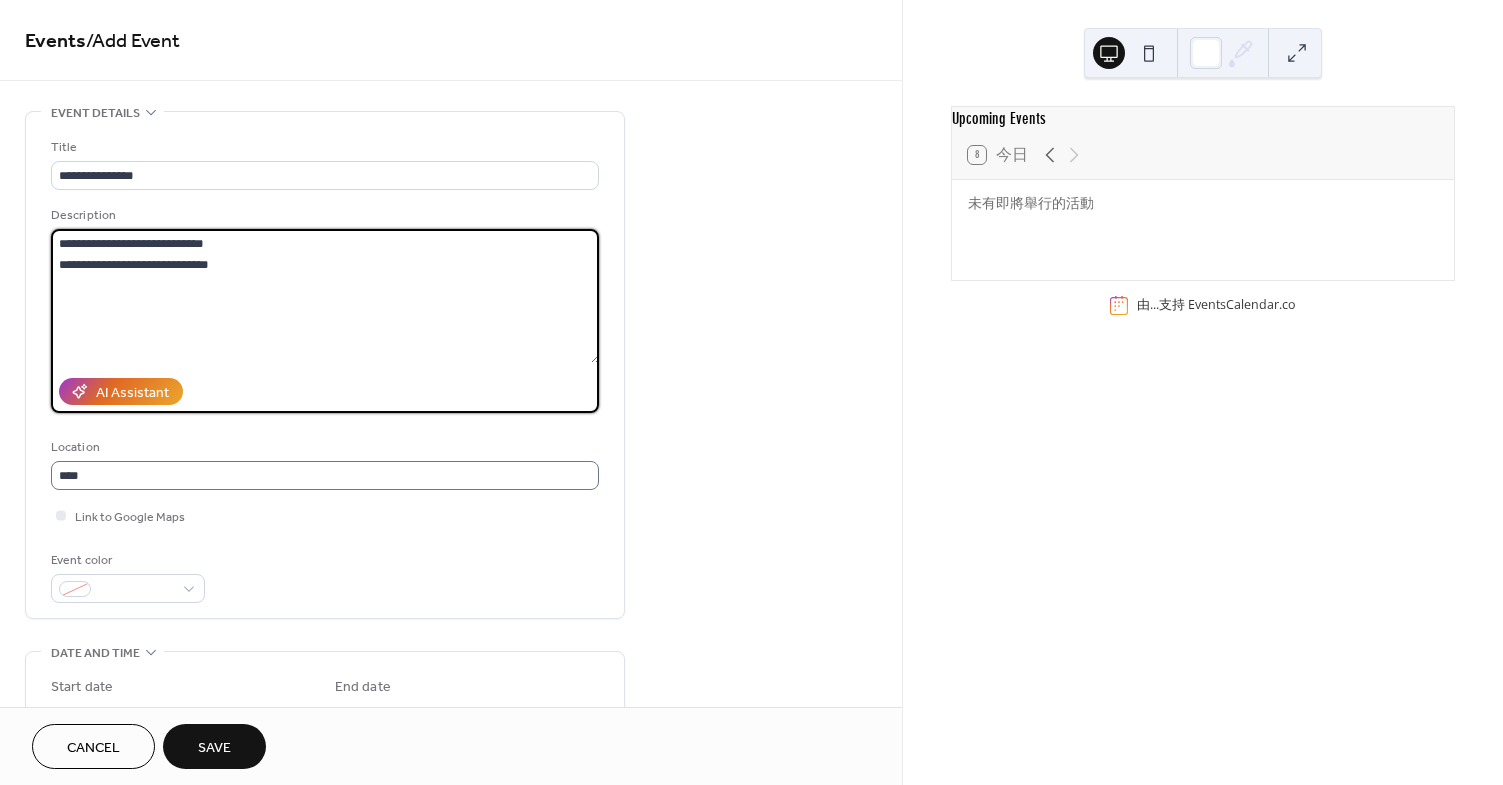 scroll, scrollTop: 0, scrollLeft: 0, axis: both 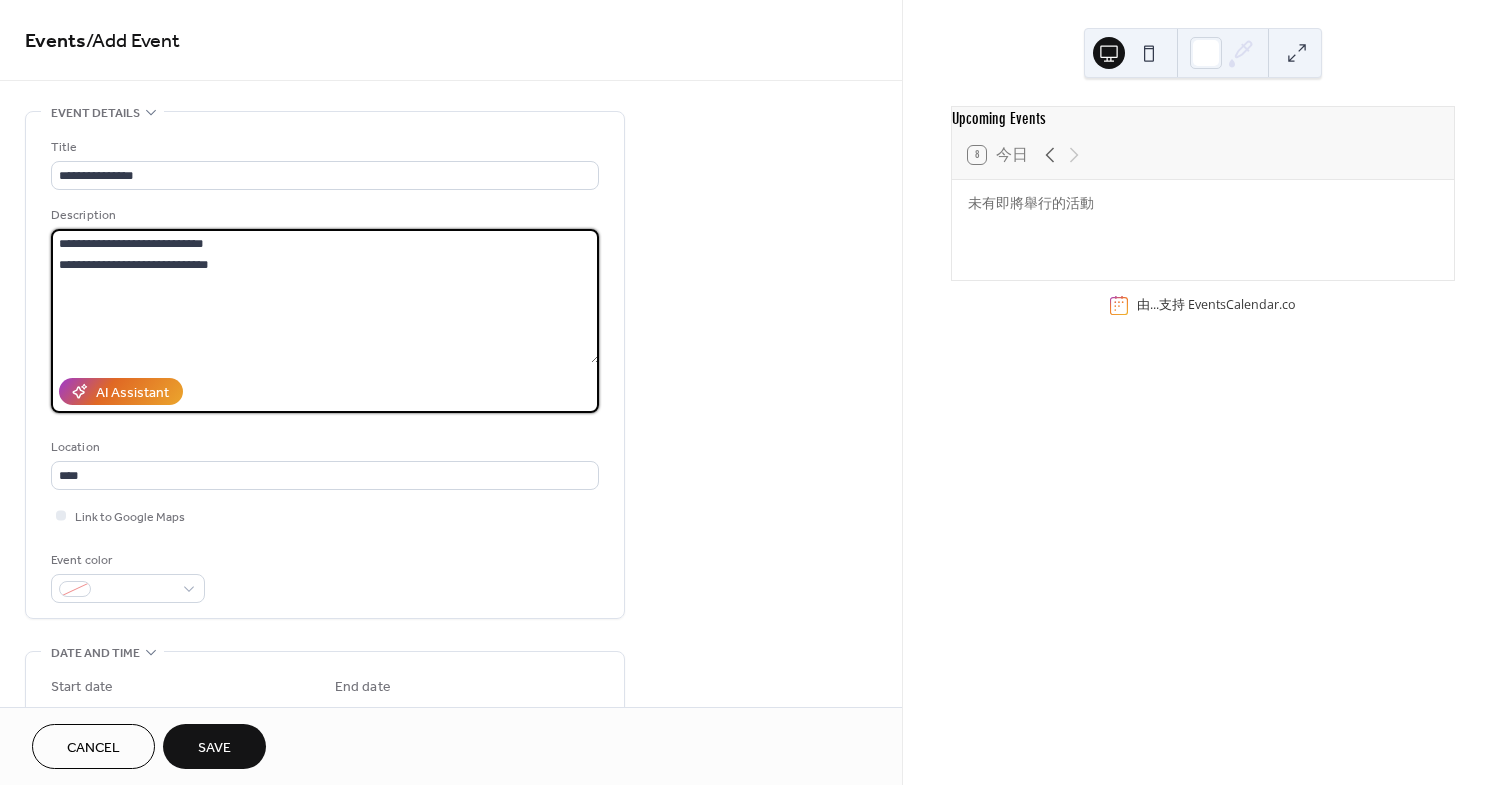 type on "**********" 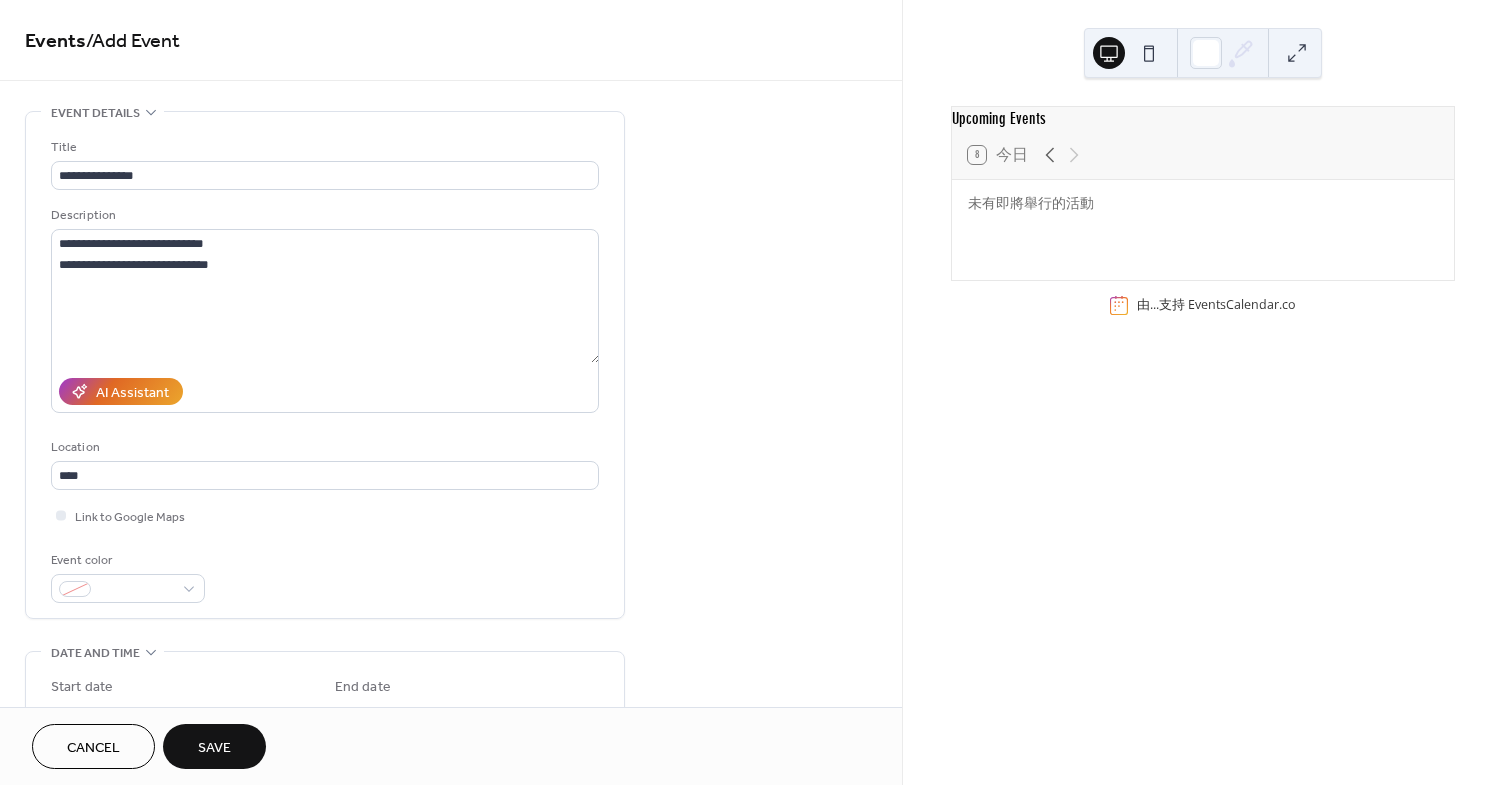 click on "Save" at bounding box center [214, 748] 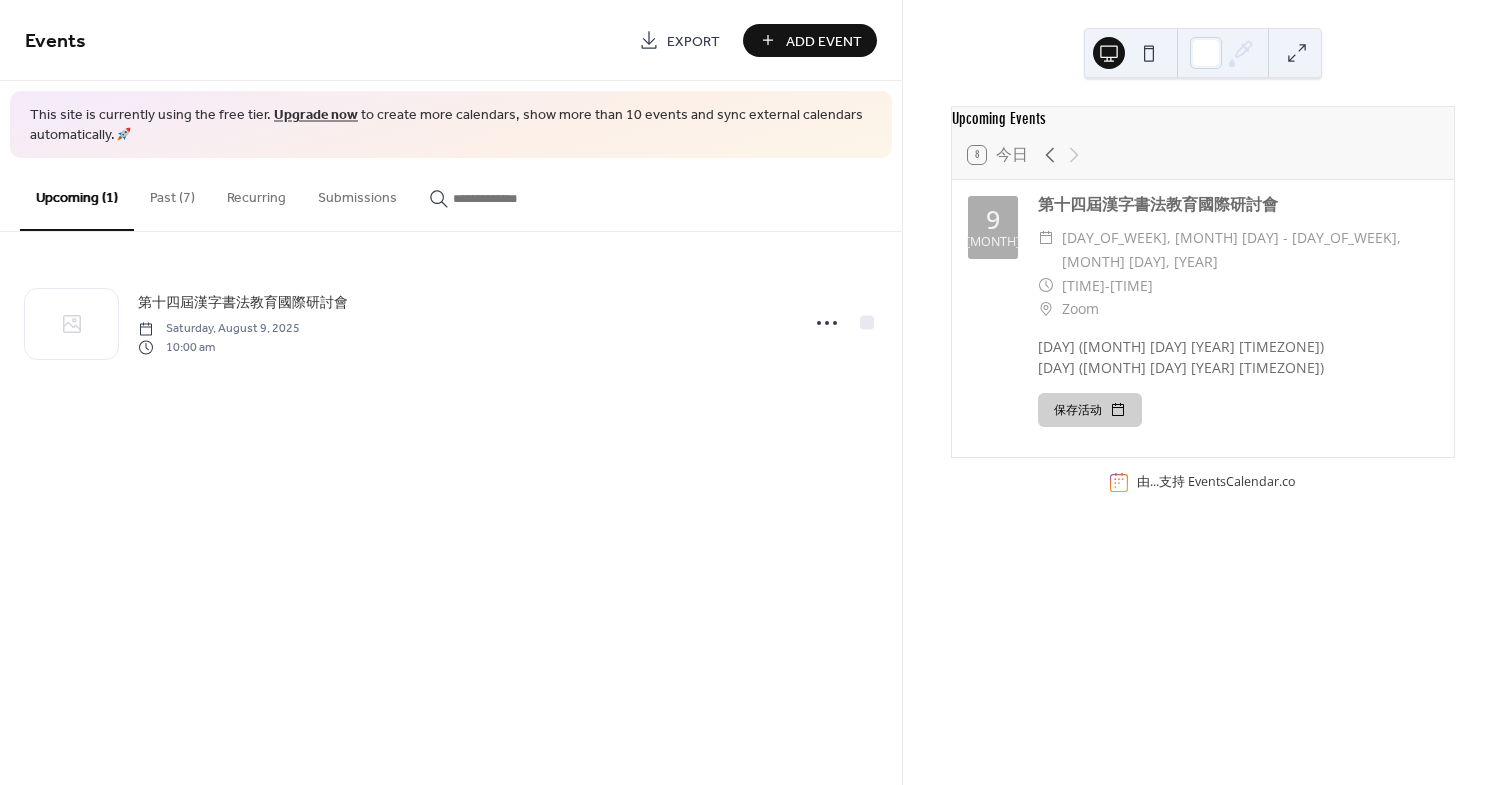 click at bounding box center [1149, 53] 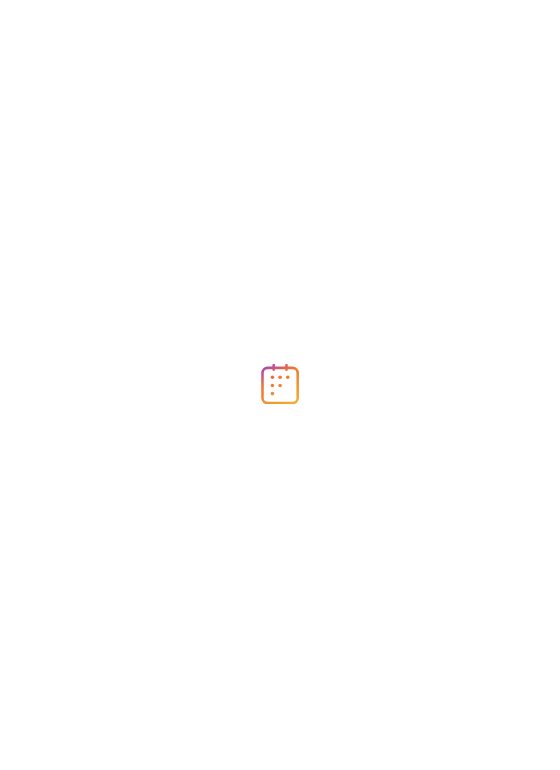 scroll, scrollTop: 0, scrollLeft: 0, axis: both 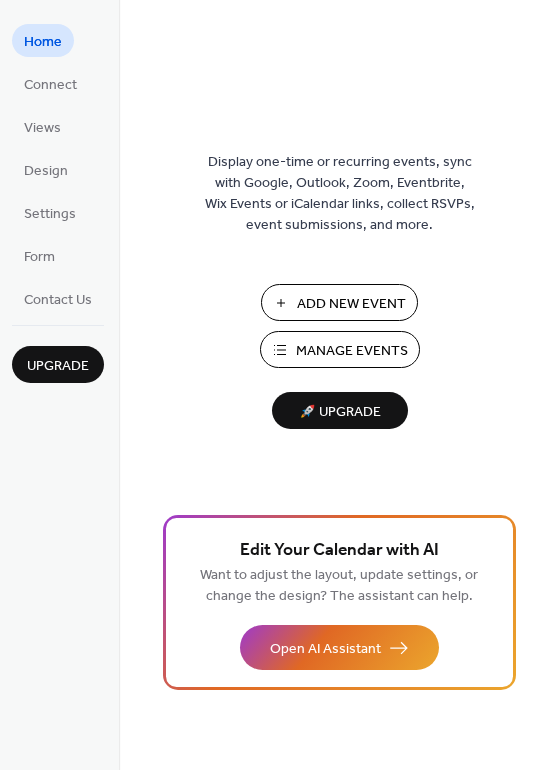 click on "Manage Events" at bounding box center [352, 351] 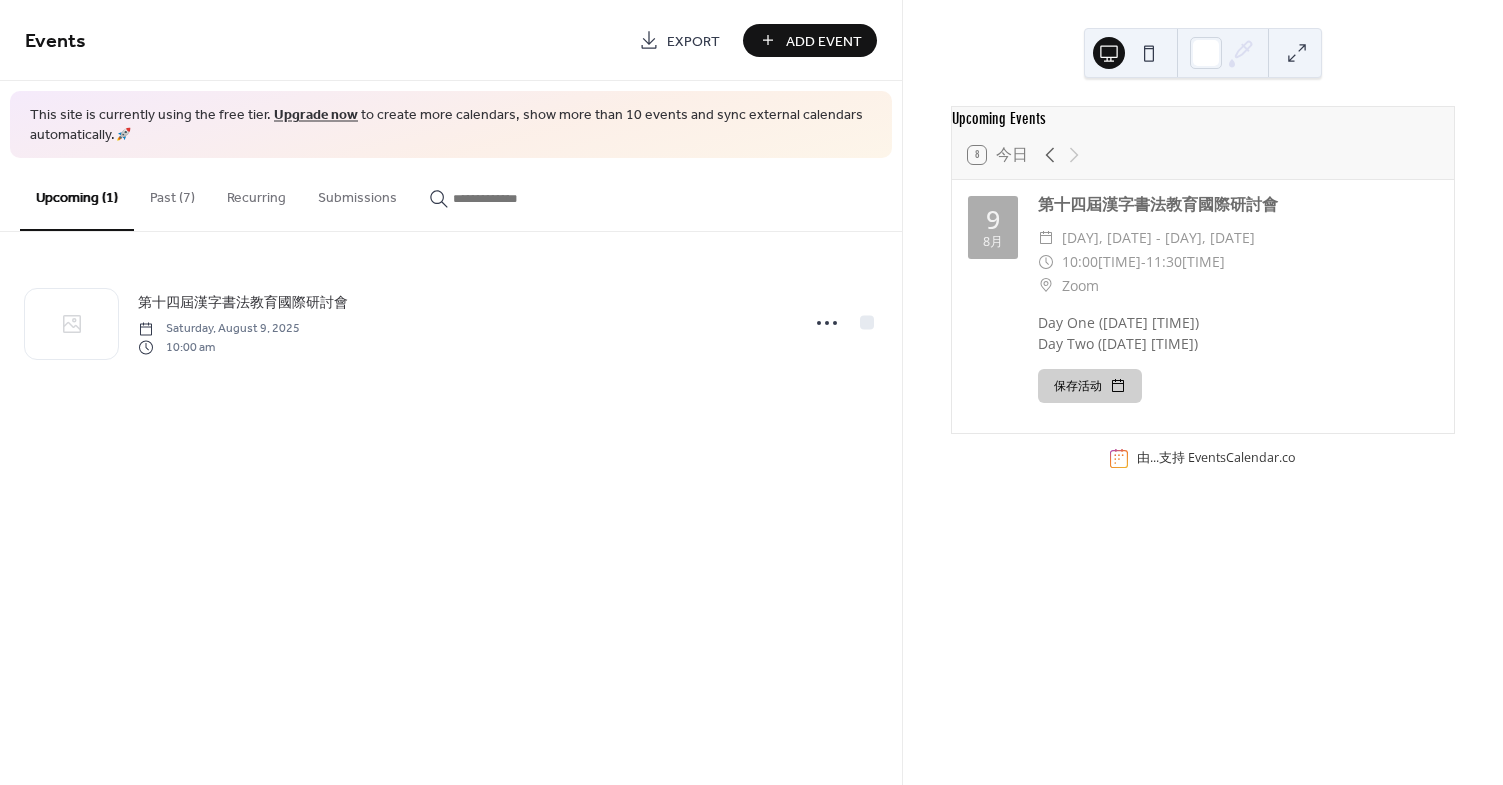 scroll, scrollTop: 0, scrollLeft: 0, axis: both 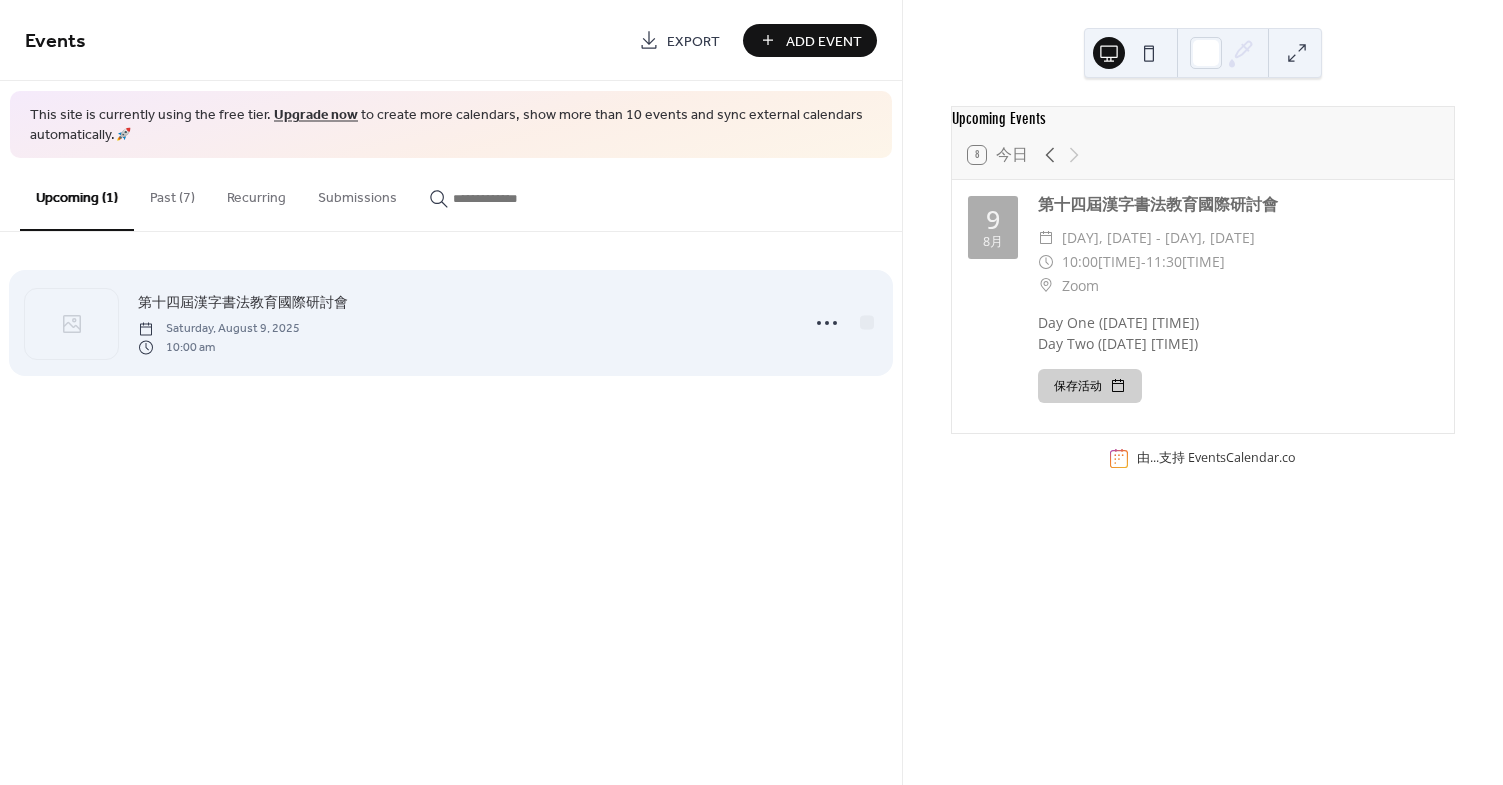 click on "第十四屆漢字書法教育國際研討會 [DAY], [DATE] [TIME]" at bounding box center [462, 323] 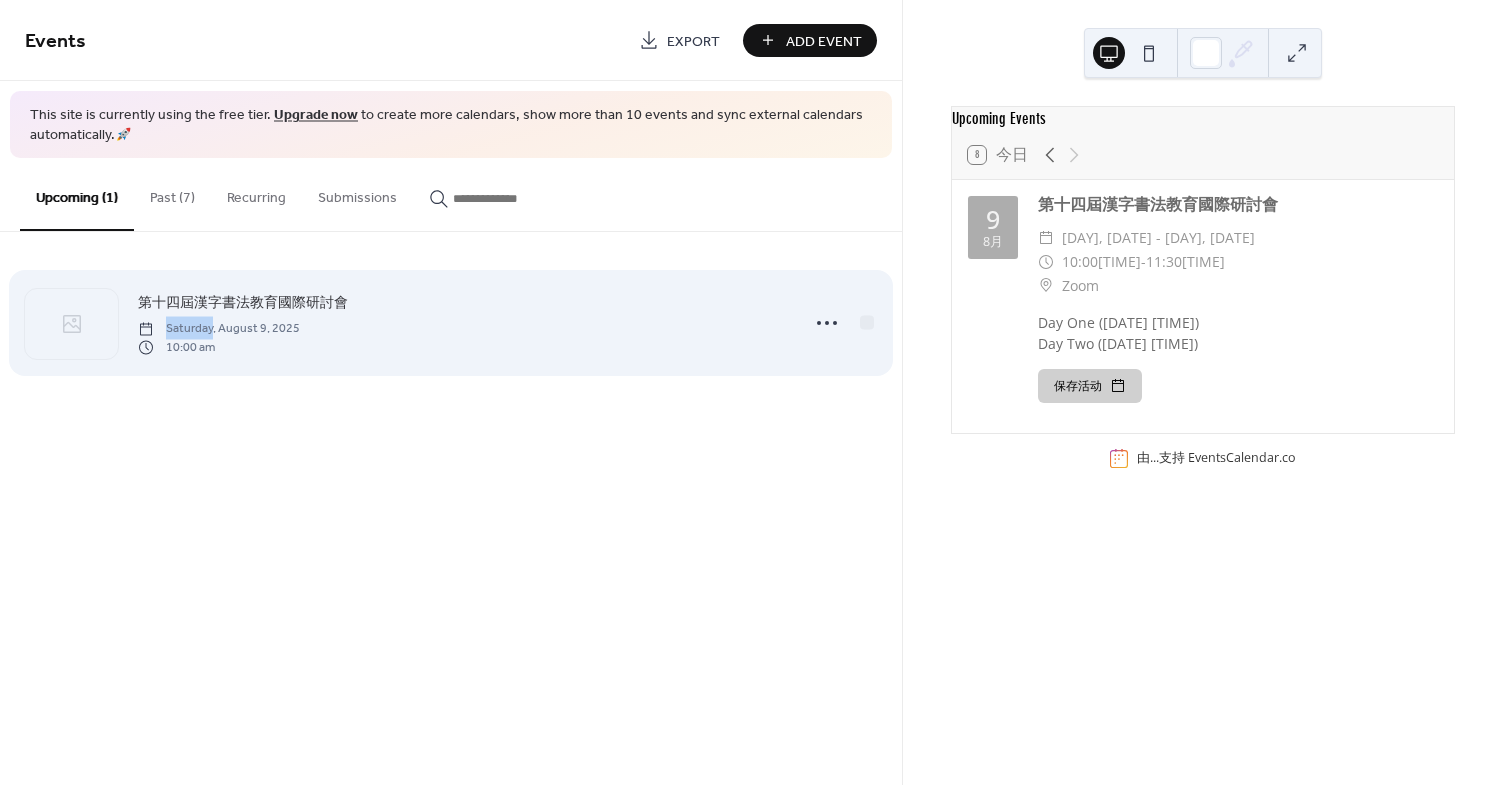 click on "第十四屆漢字書法教育國際研討會 Saturday, August 9, 2025 10:00 am" at bounding box center [462, 323] 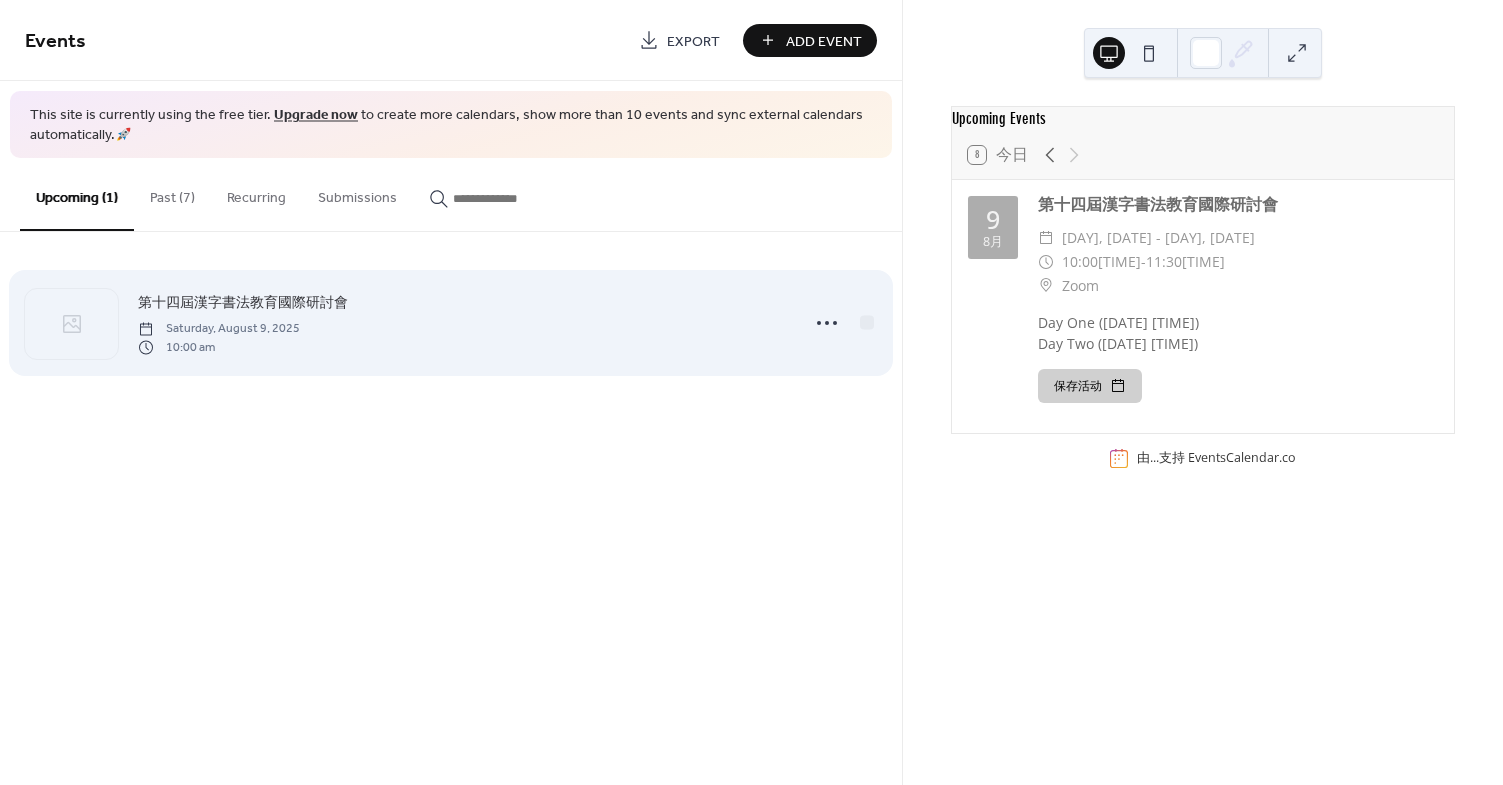 click on "第十四屆漢字書法教育國際研討會 Saturday, August 9, 2025 10:00 am" at bounding box center (451, 323) 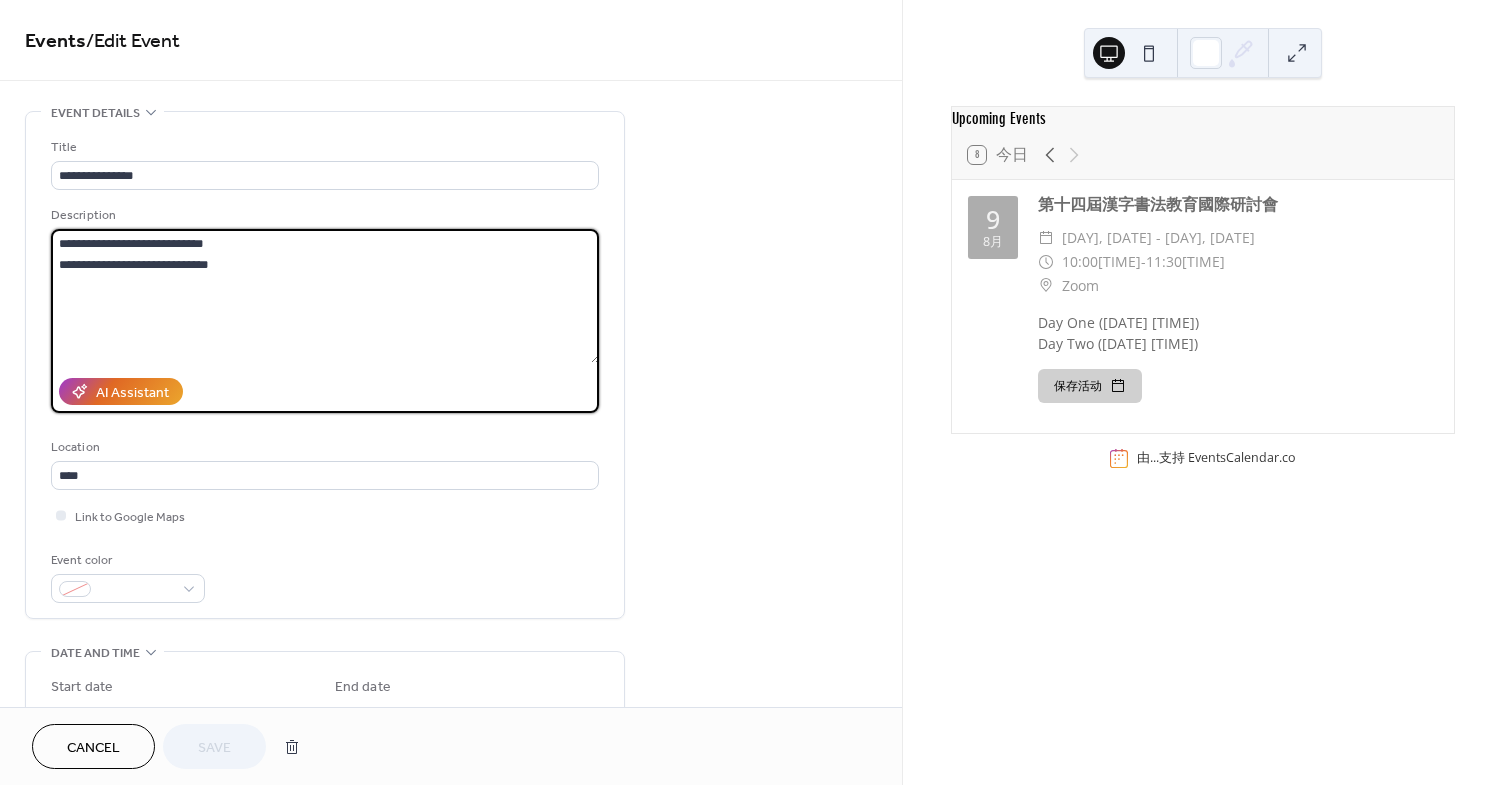 click on "**********" at bounding box center (325, 296) 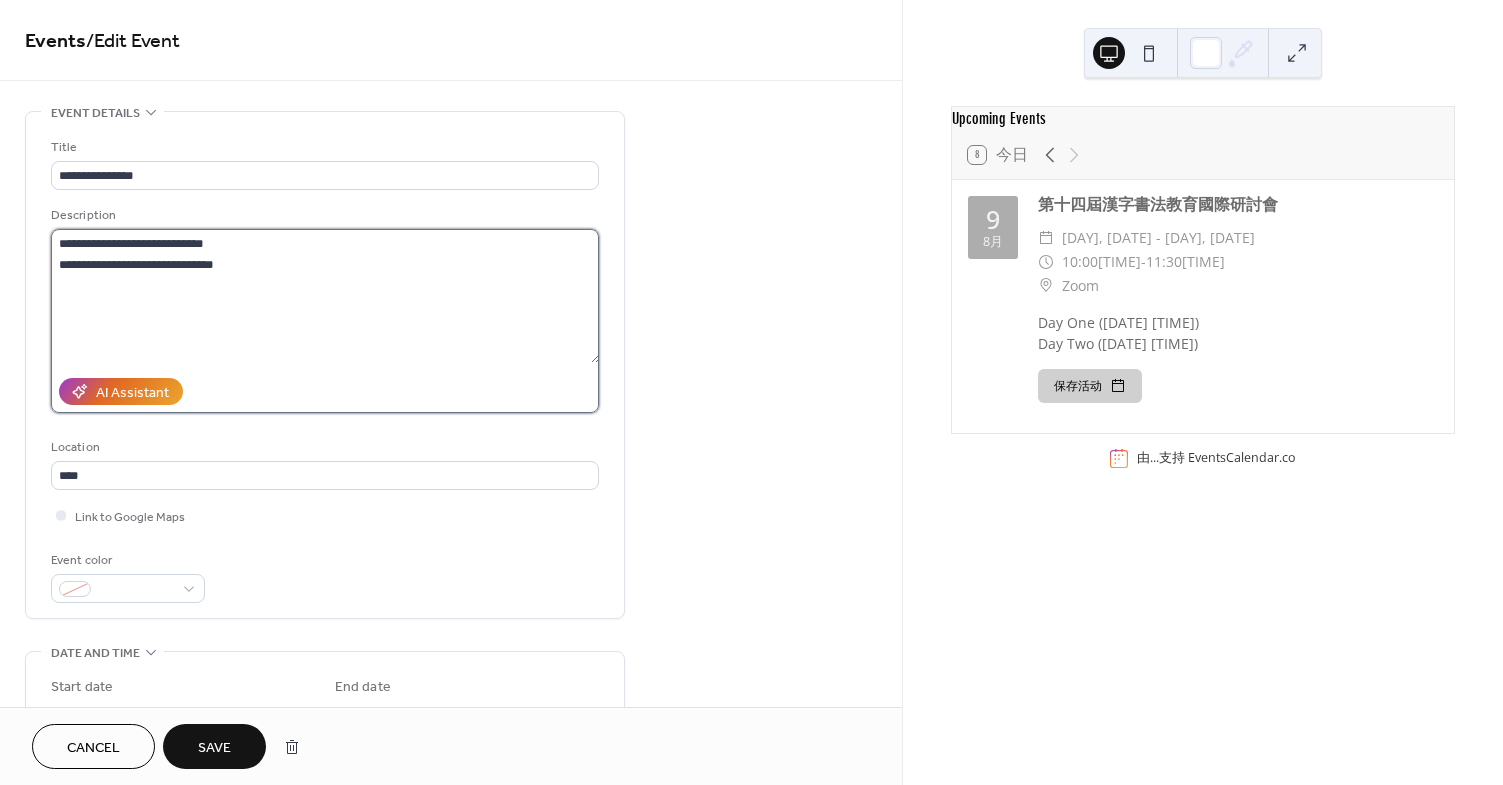 click on "**********" at bounding box center [325, 296] 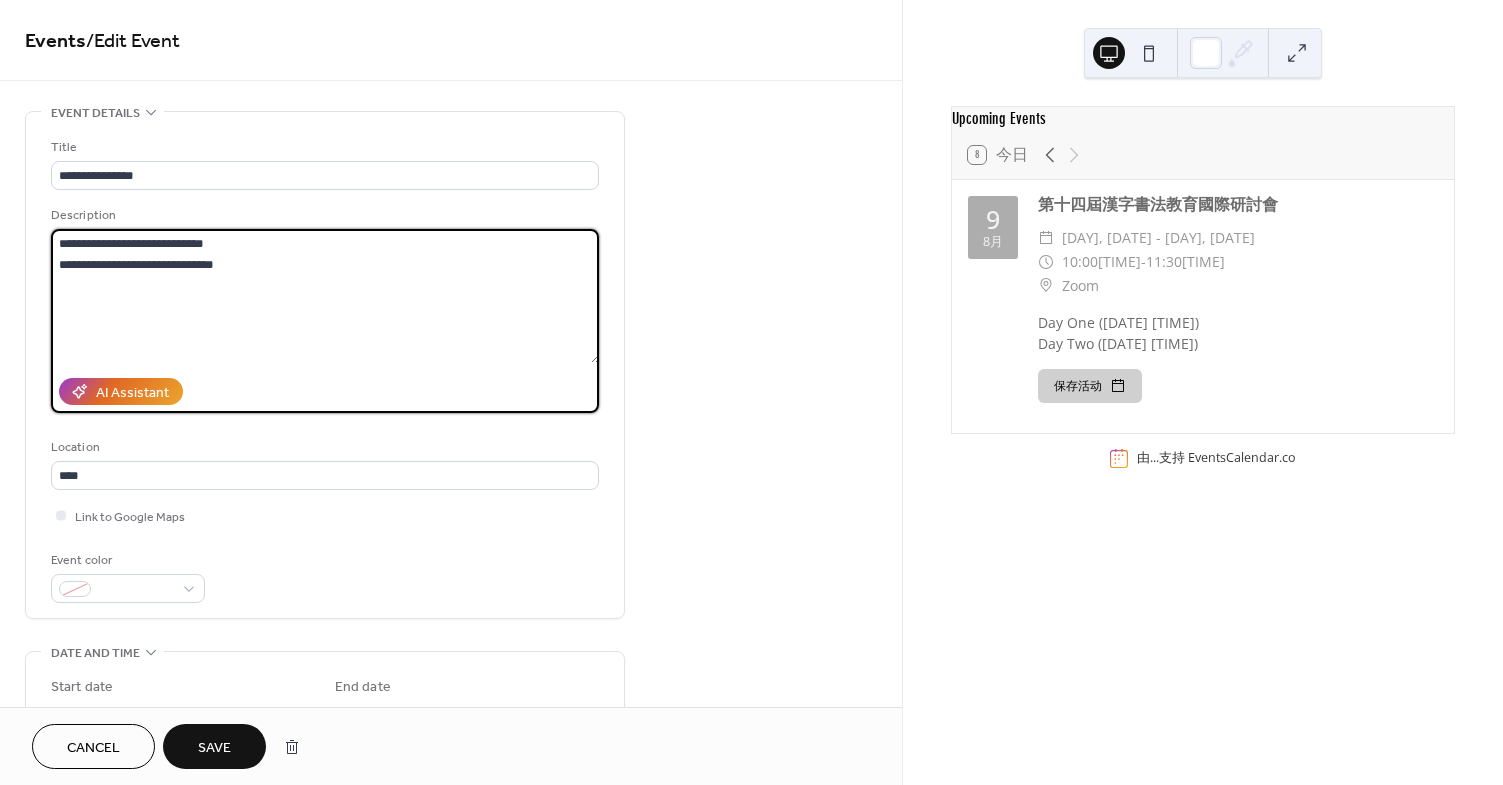 paste on "**********" 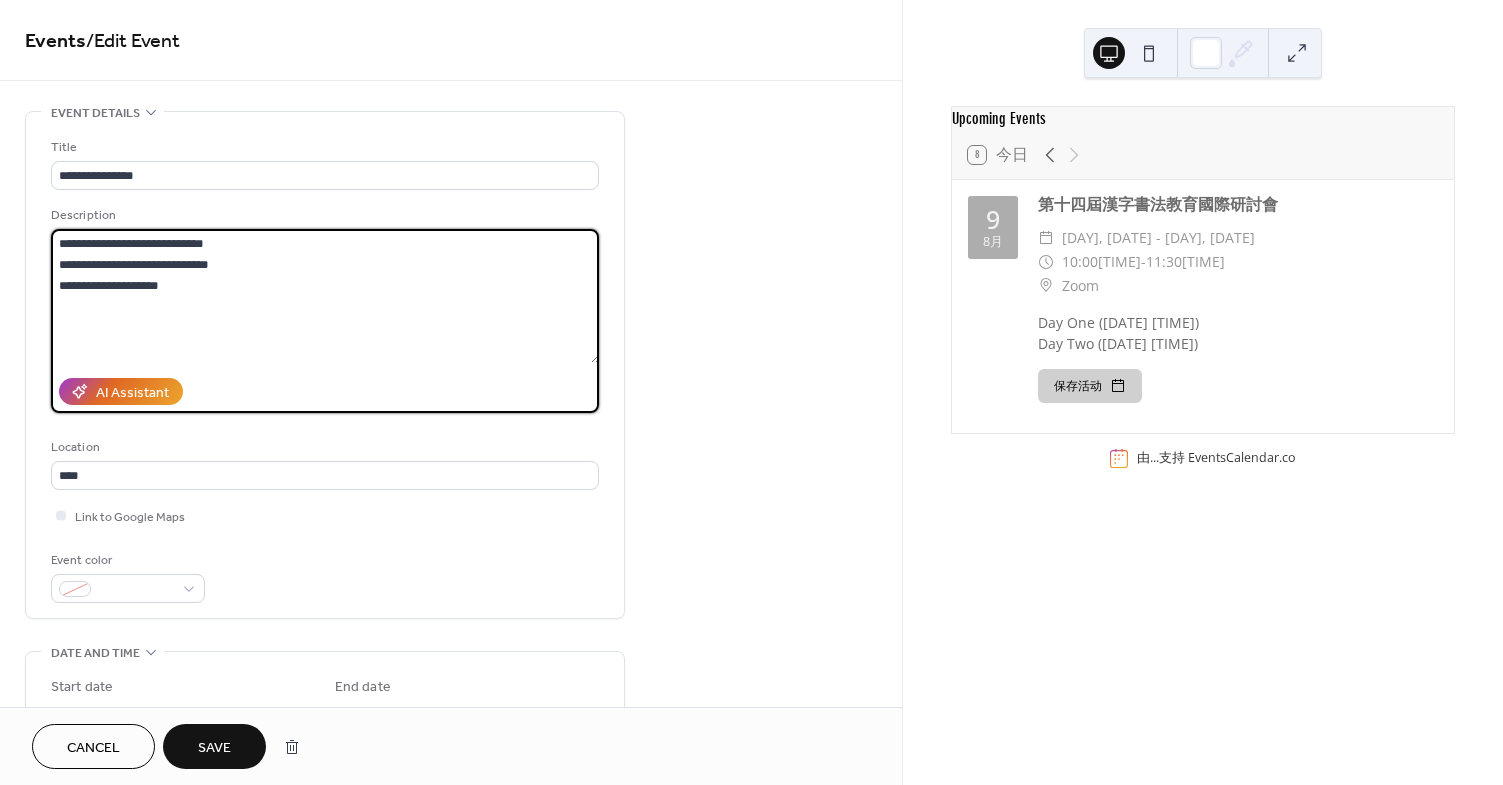 click on "**********" at bounding box center (325, 296) 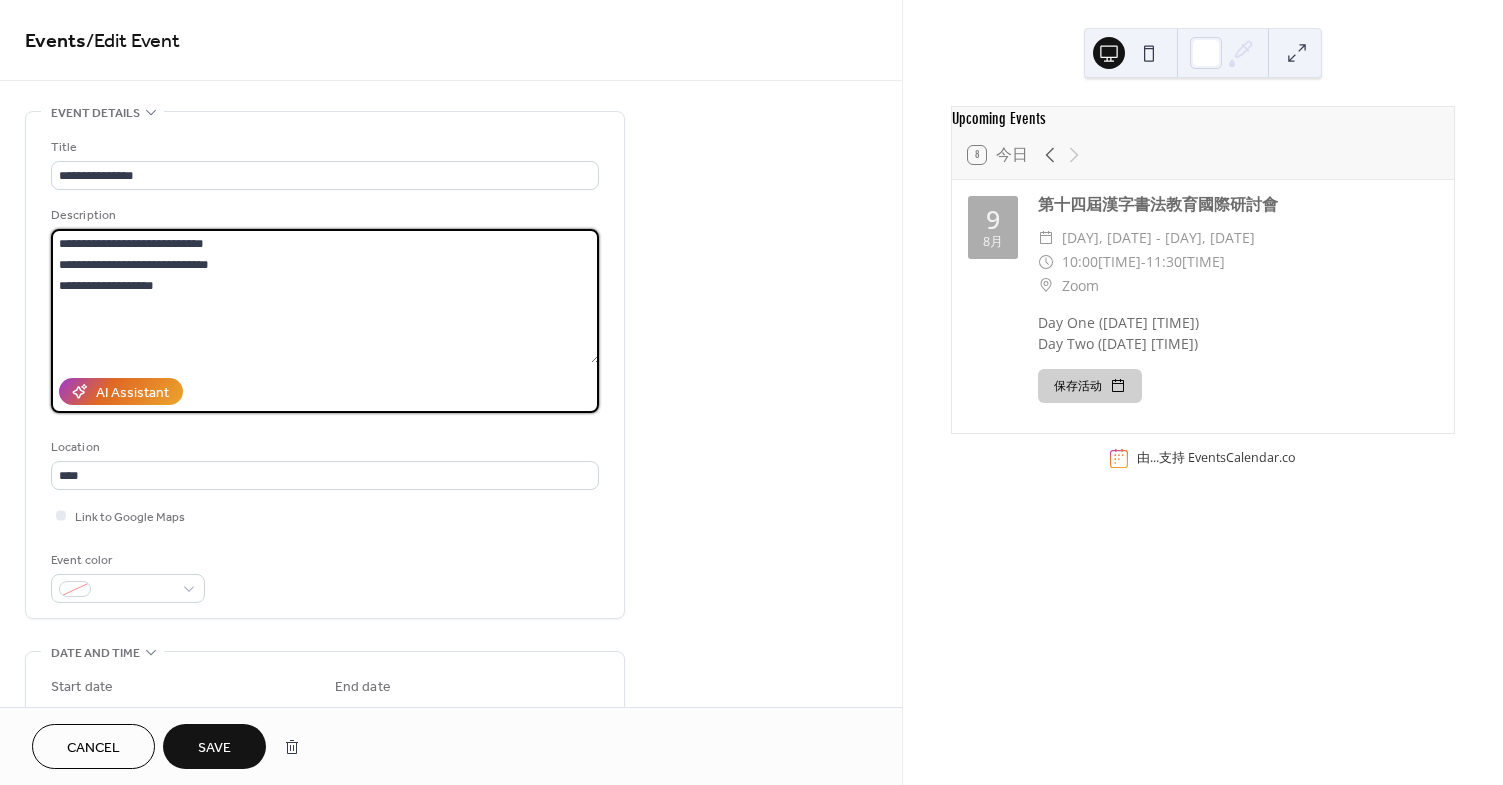 drag, startPoint x: 190, startPoint y: 281, endPoint x: 343, endPoint y: 291, distance: 153.32645 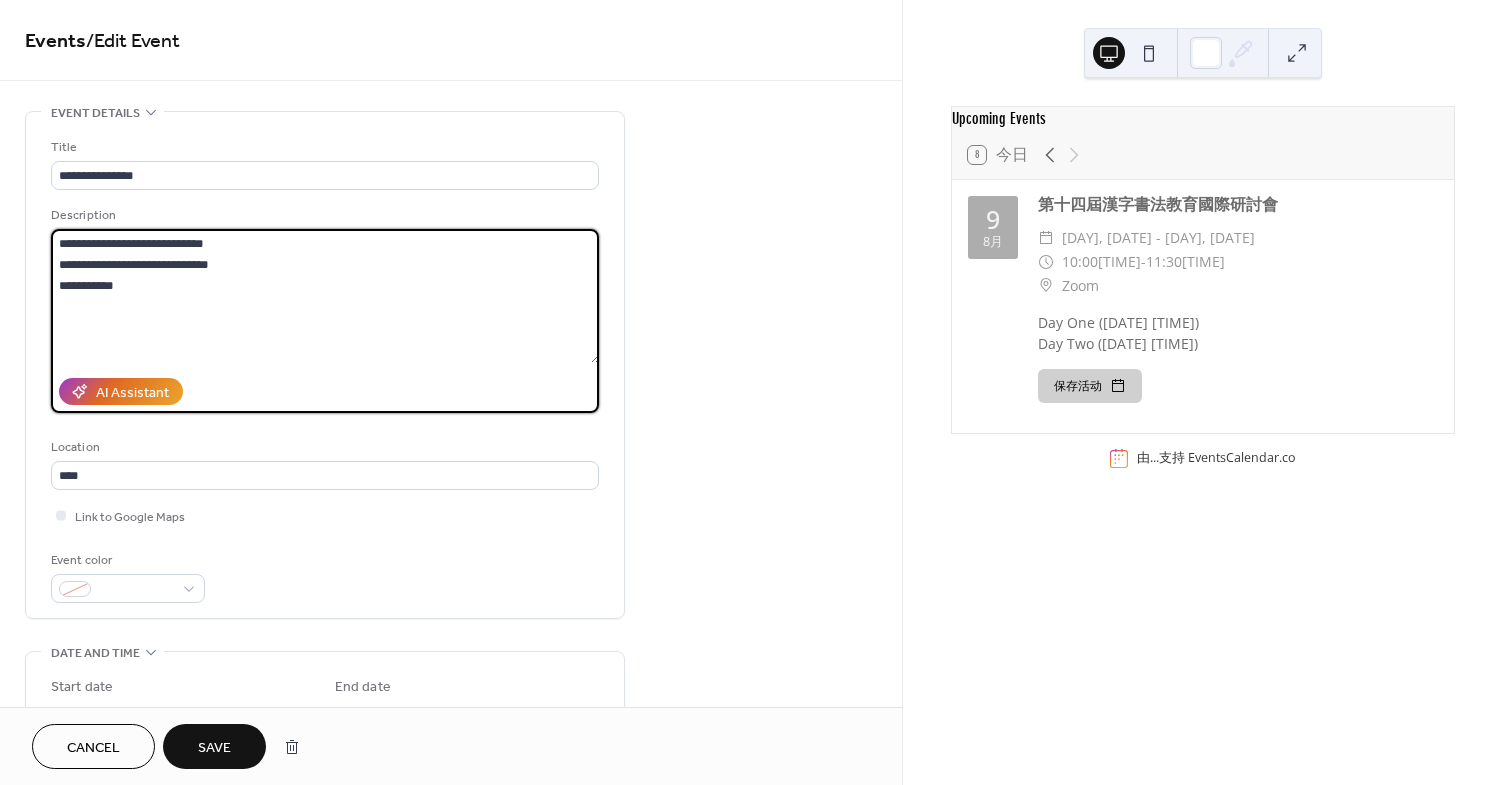 drag, startPoint x: 207, startPoint y: 279, endPoint x: 58, endPoint y: 287, distance: 149.21461 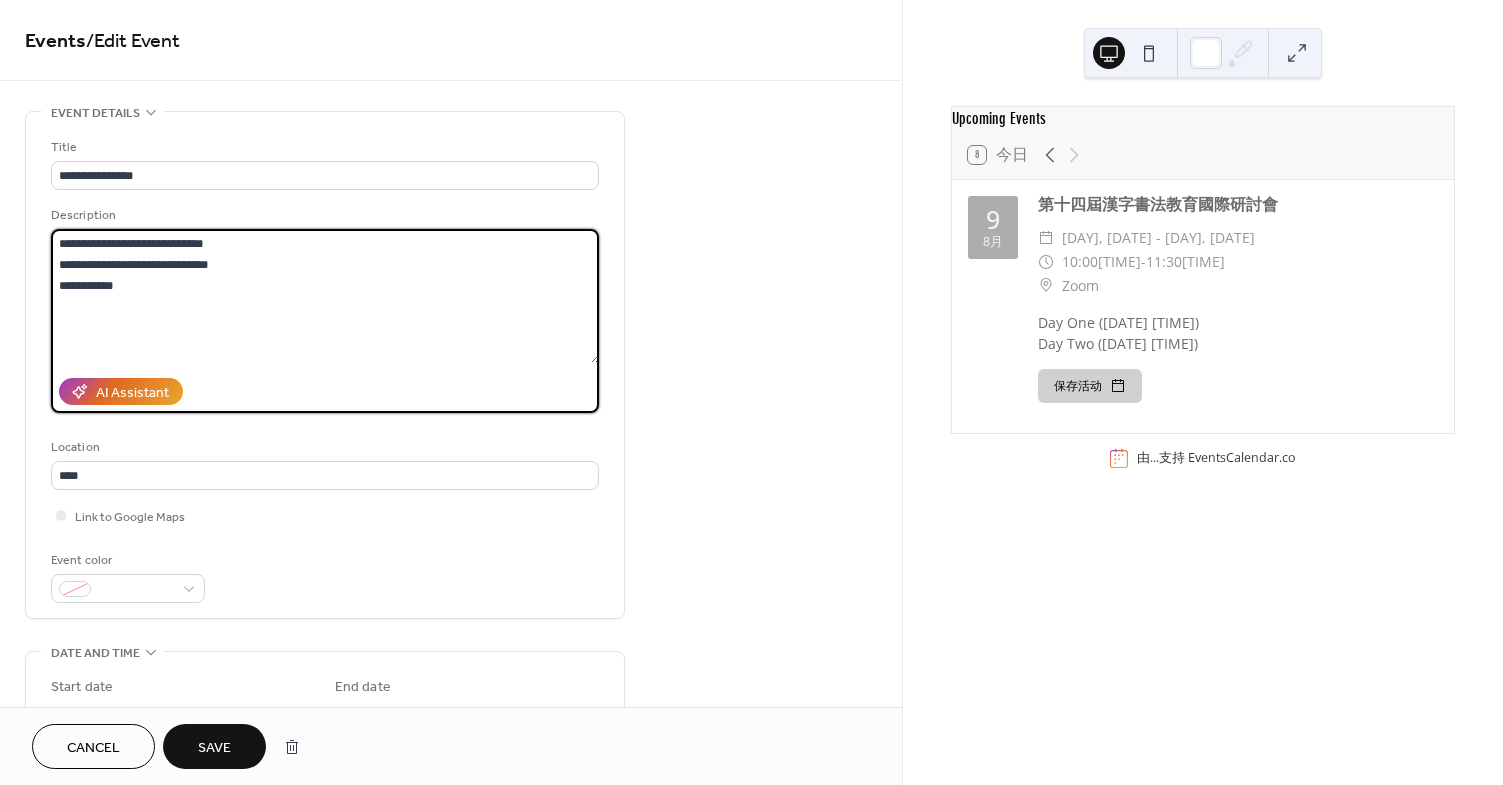 click on "**********" at bounding box center (325, 296) 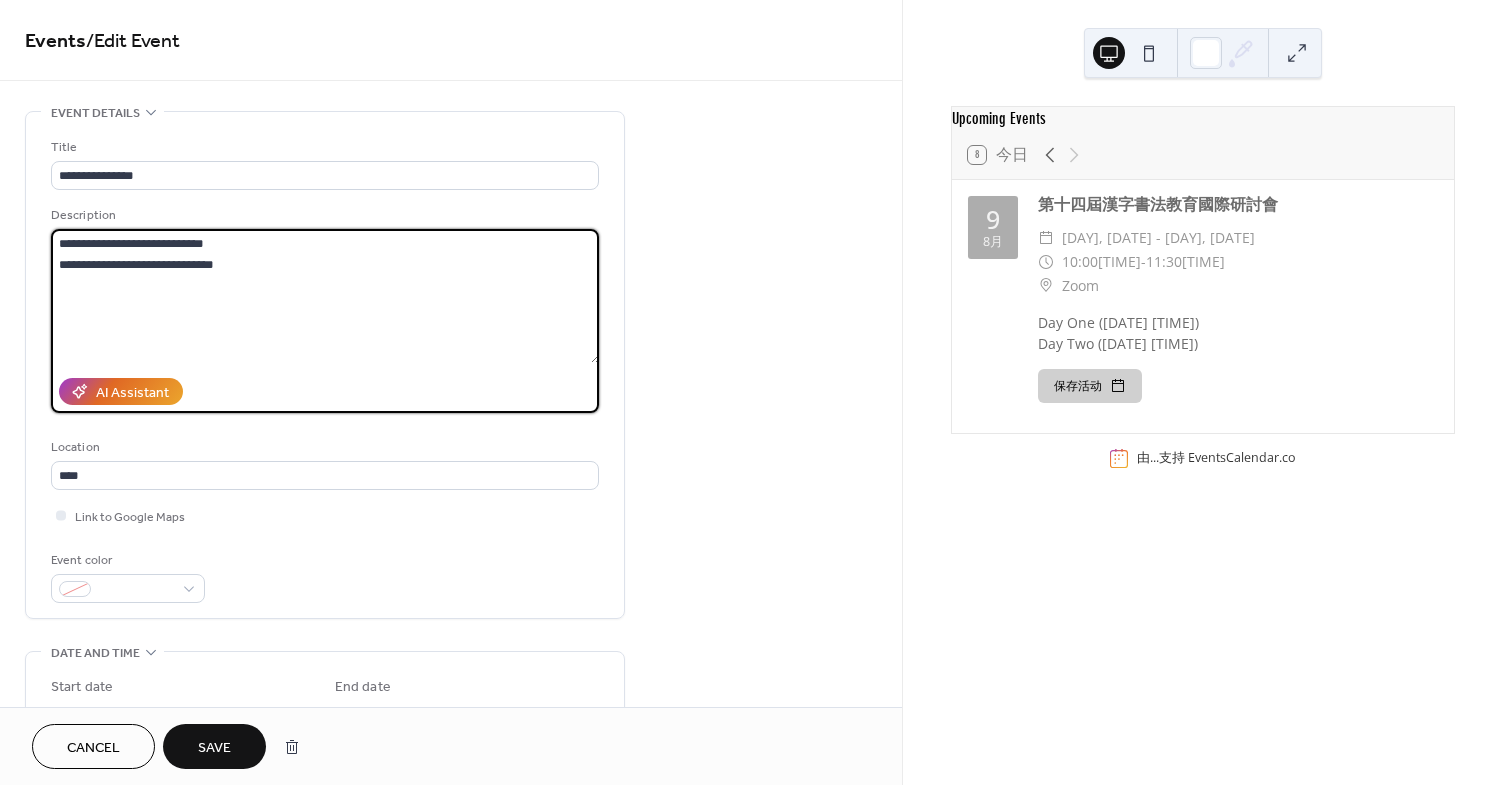 click on "**********" at bounding box center (325, 296) 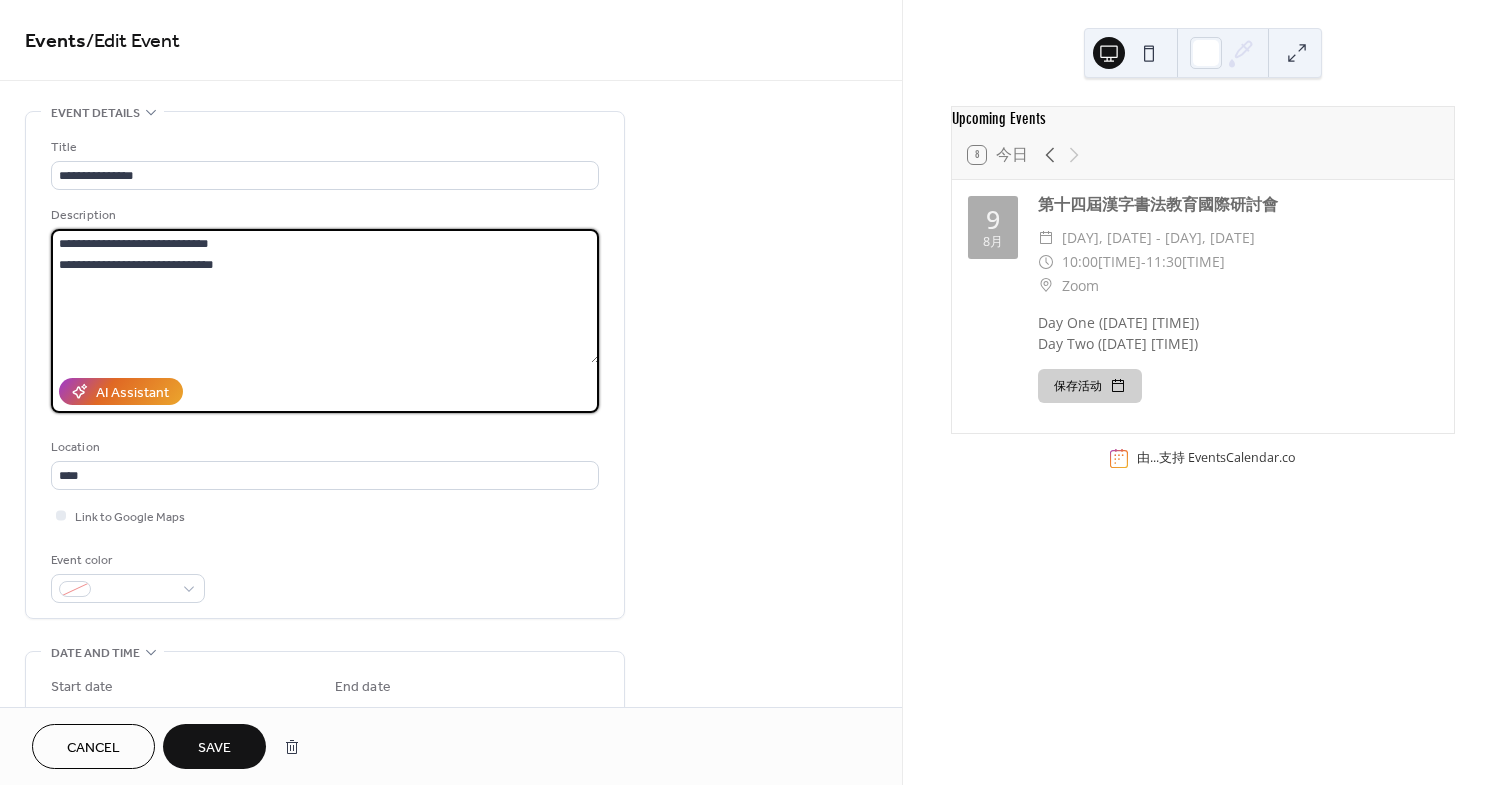 paste on "**********" 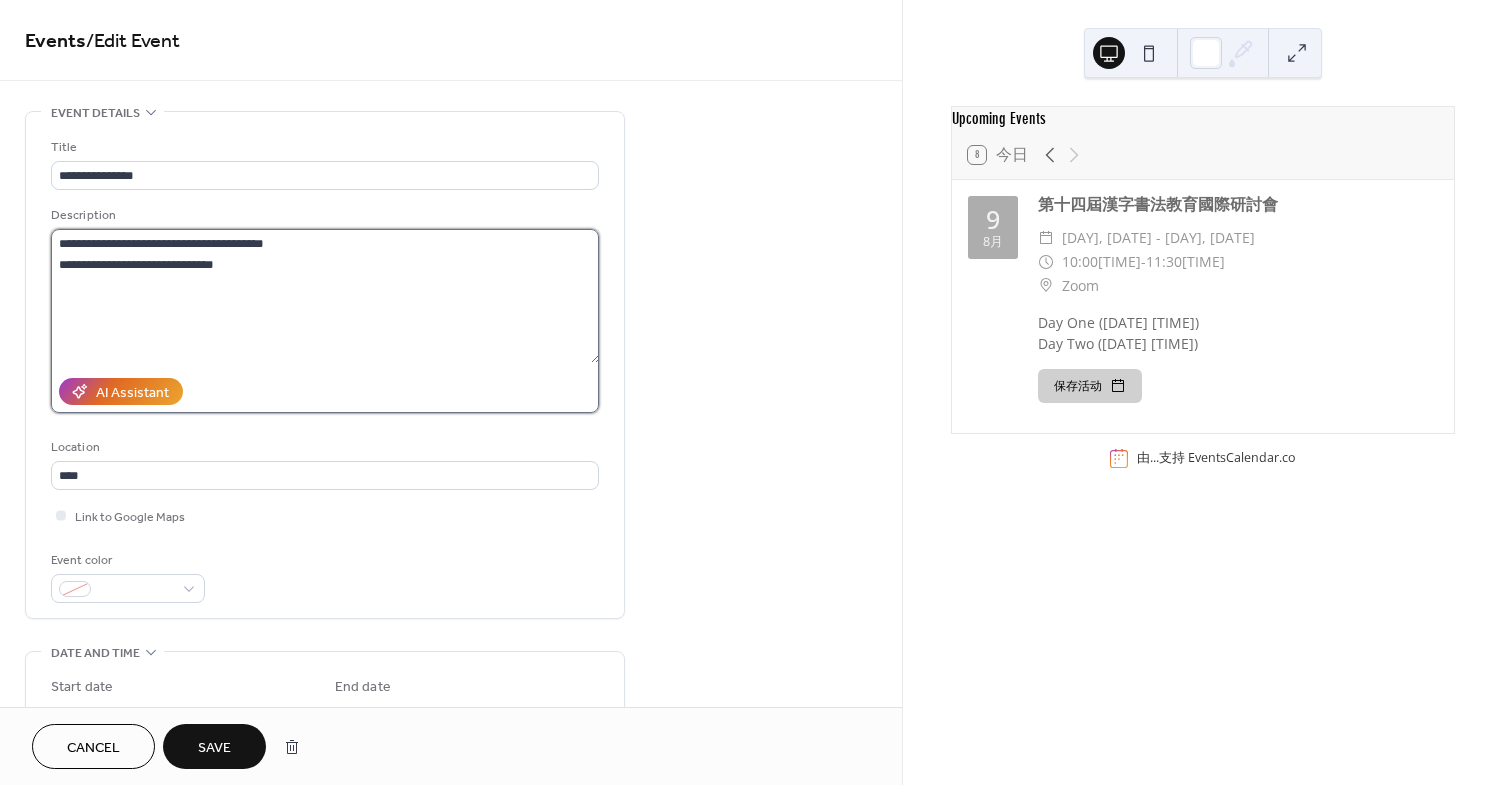 drag, startPoint x: 305, startPoint y: 267, endPoint x: 288, endPoint y: 263, distance: 17.464249 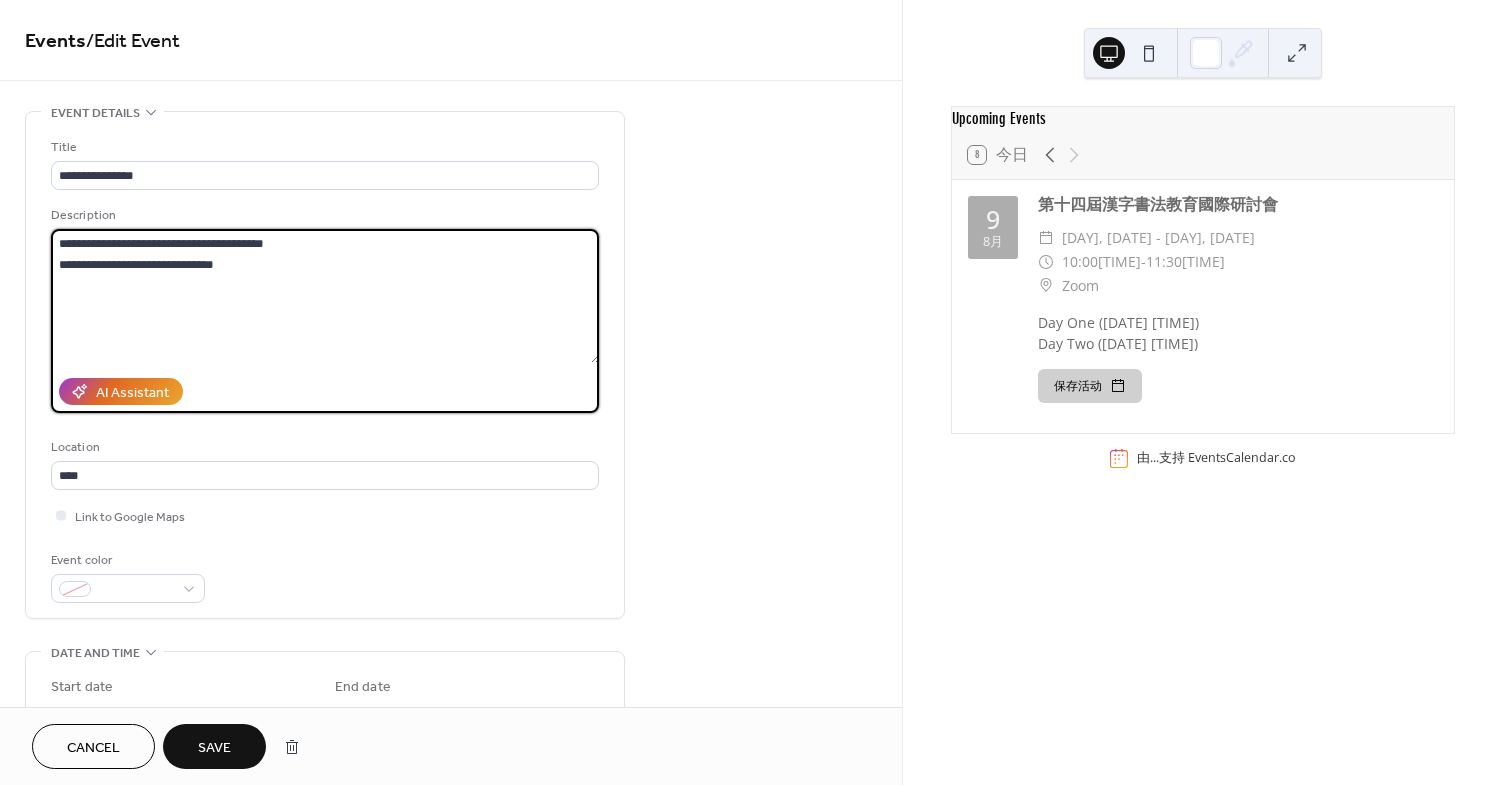 paste on "**********" 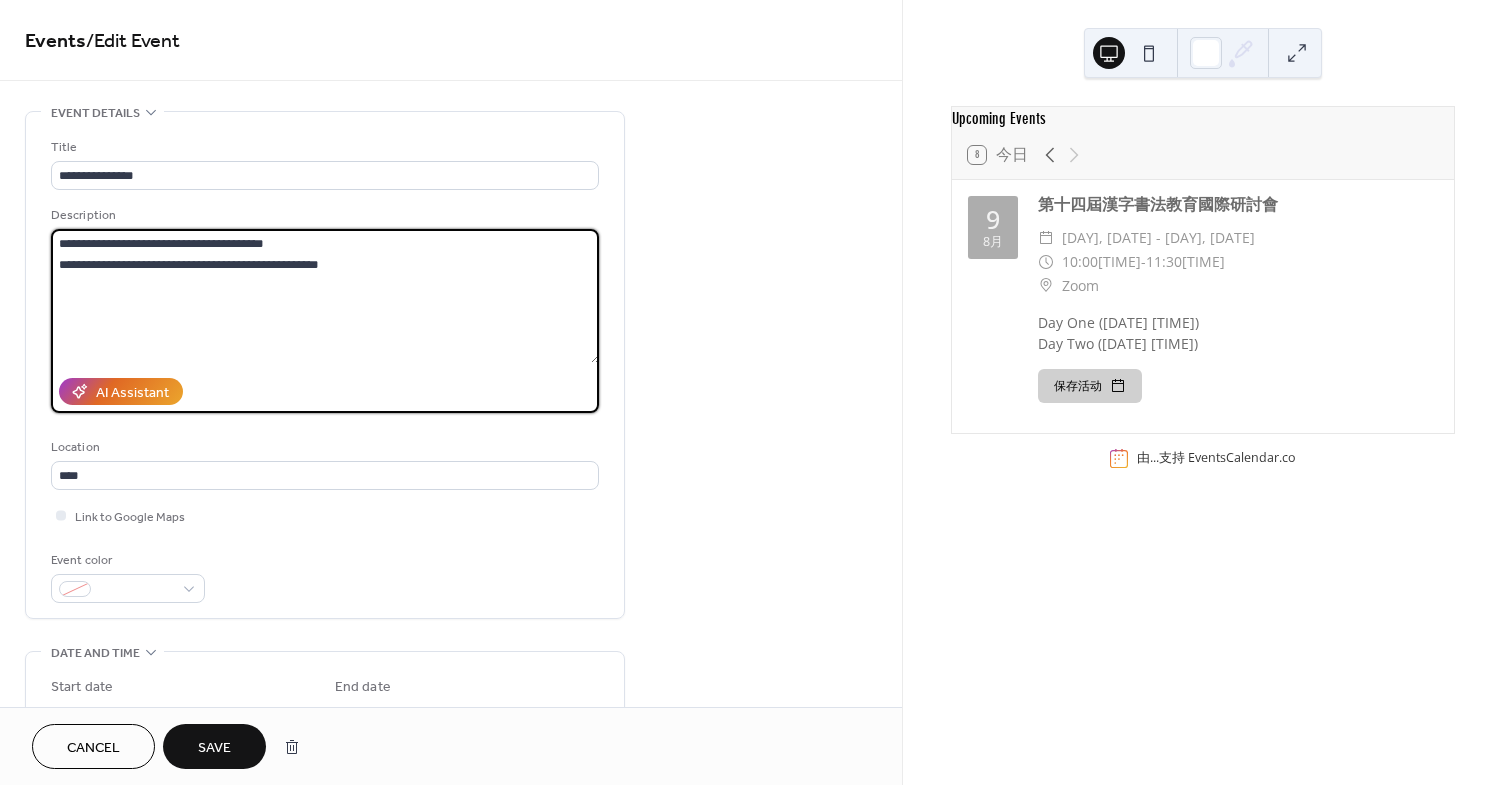 click on "**********" at bounding box center (325, 296) 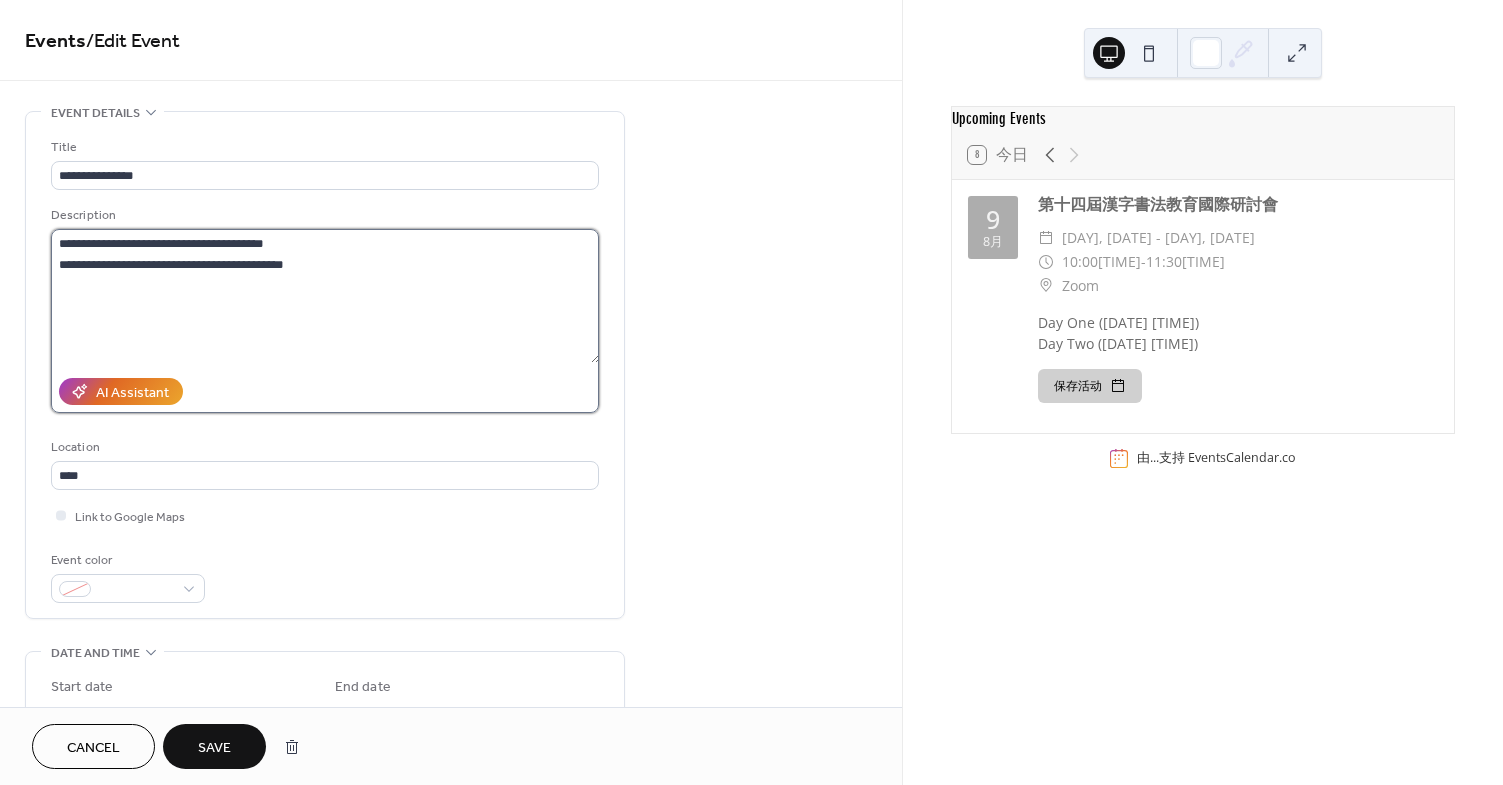 click on "**********" at bounding box center (325, 296) 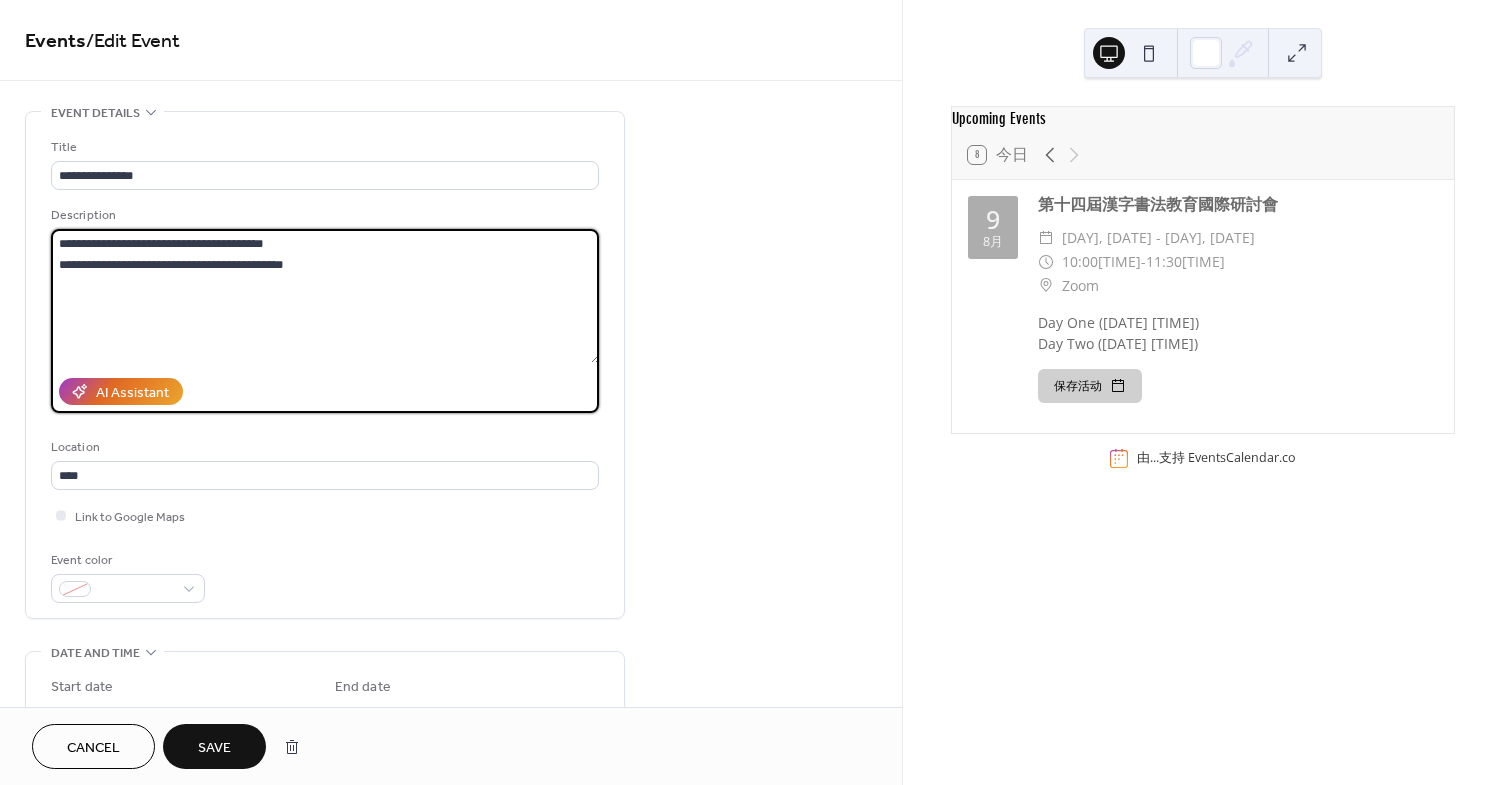 click on "**********" at bounding box center [325, 296] 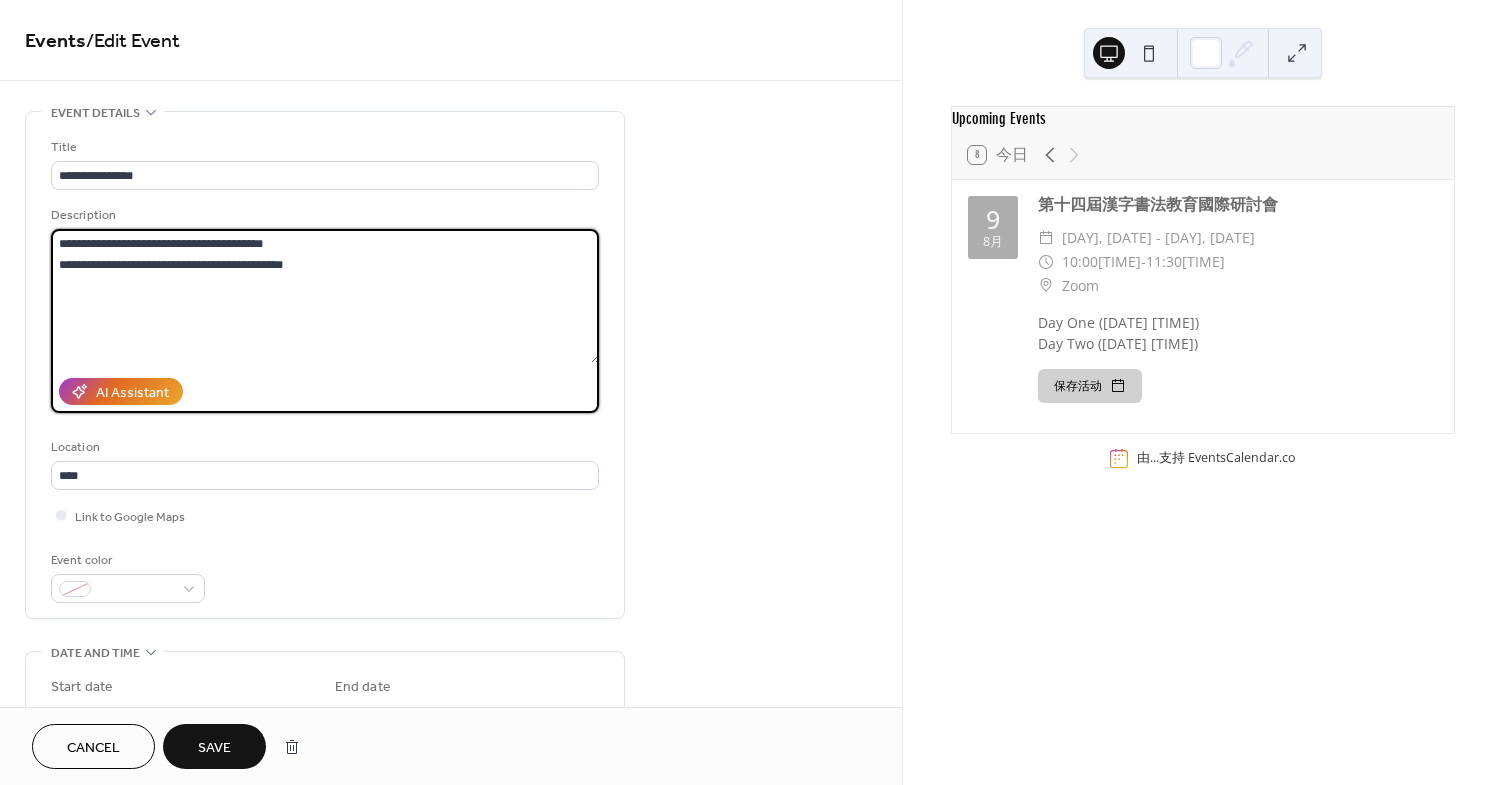 drag, startPoint x: 441, startPoint y: 274, endPoint x: 288, endPoint y: 259, distance: 153.73354 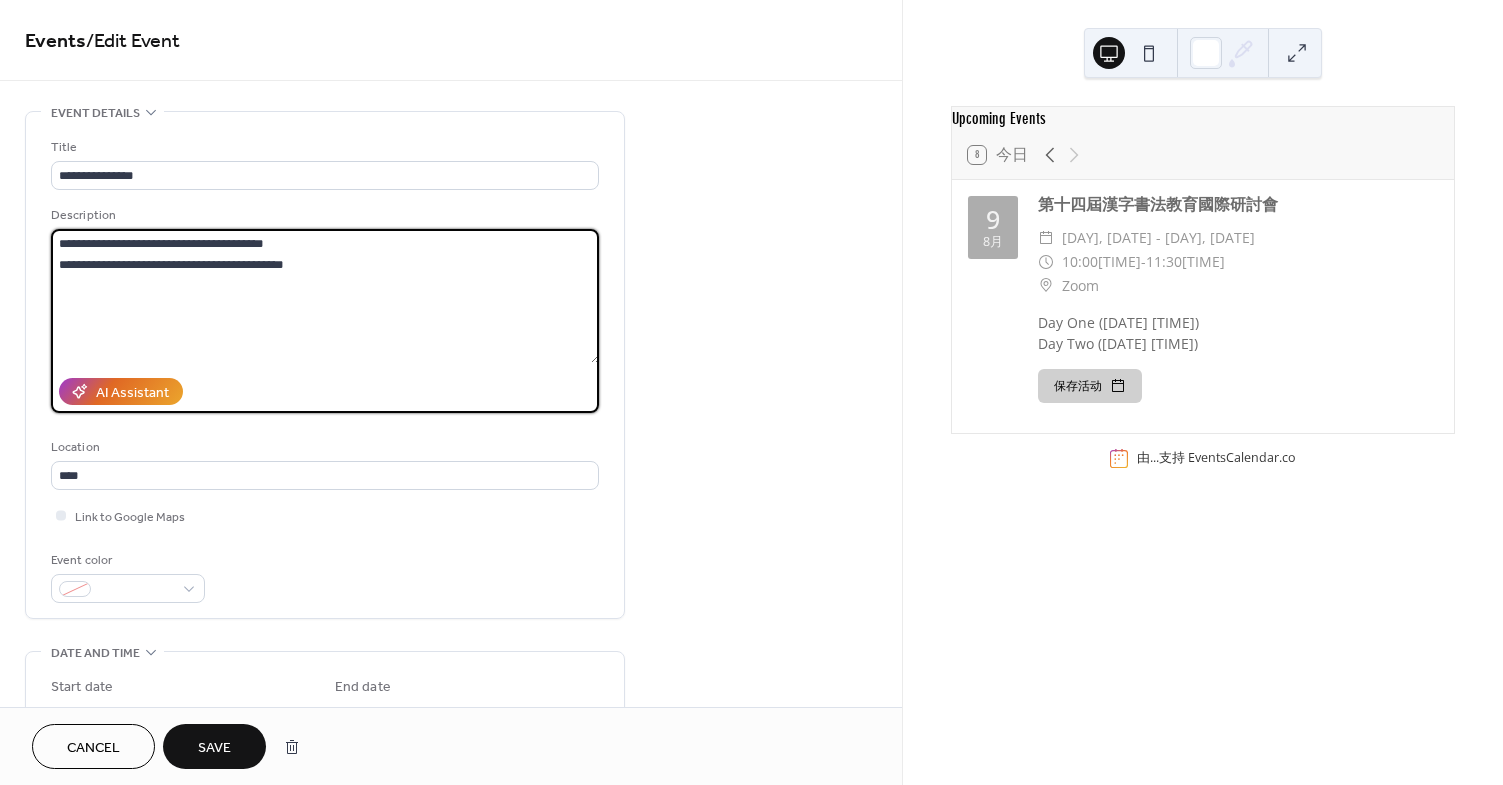 click on "**********" at bounding box center (325, 296) 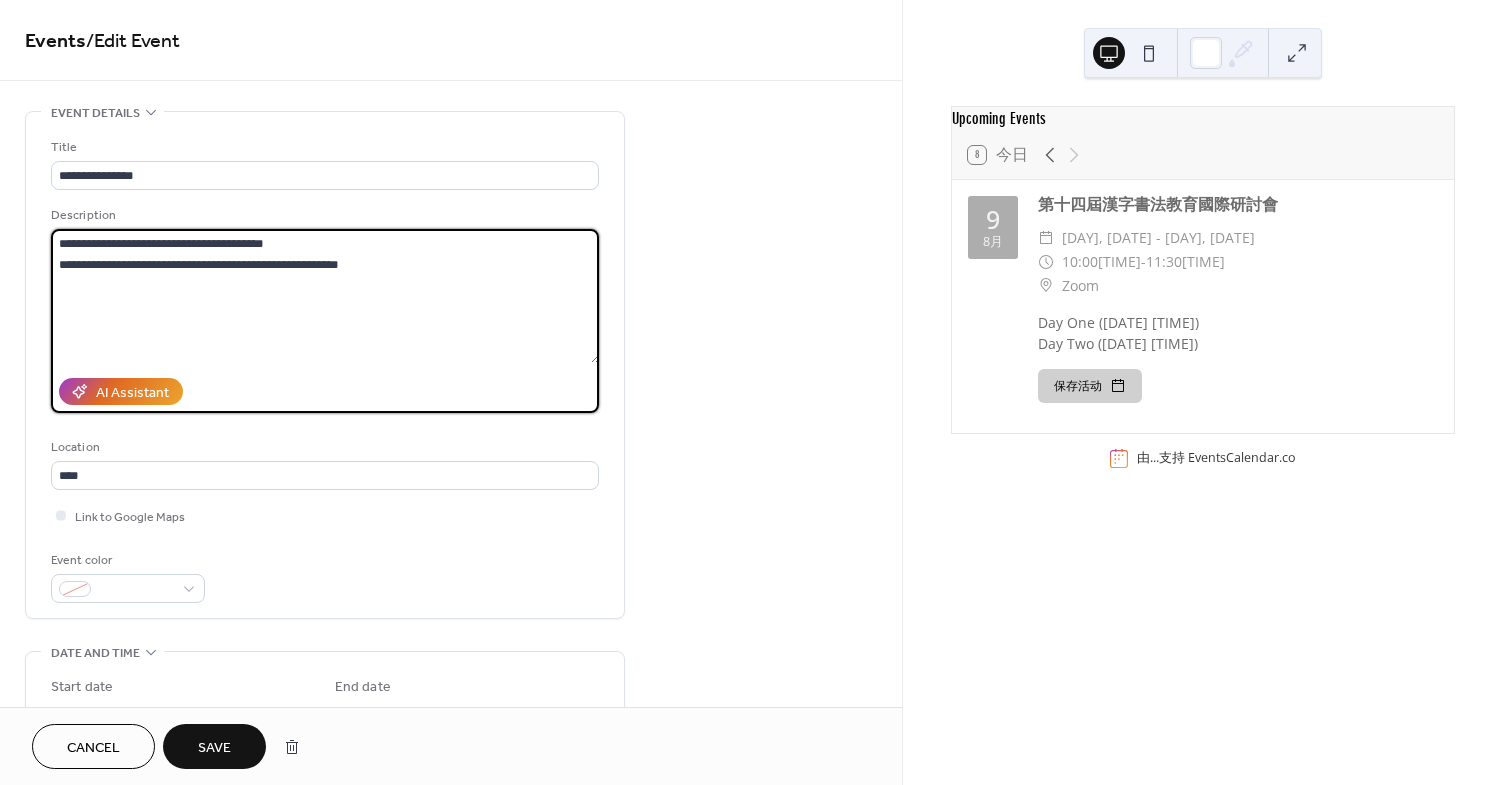 drag, startPoint x: 339, startPoint y: 261, endPoint x: 282, endPoint y: 259, distance: 57.035076 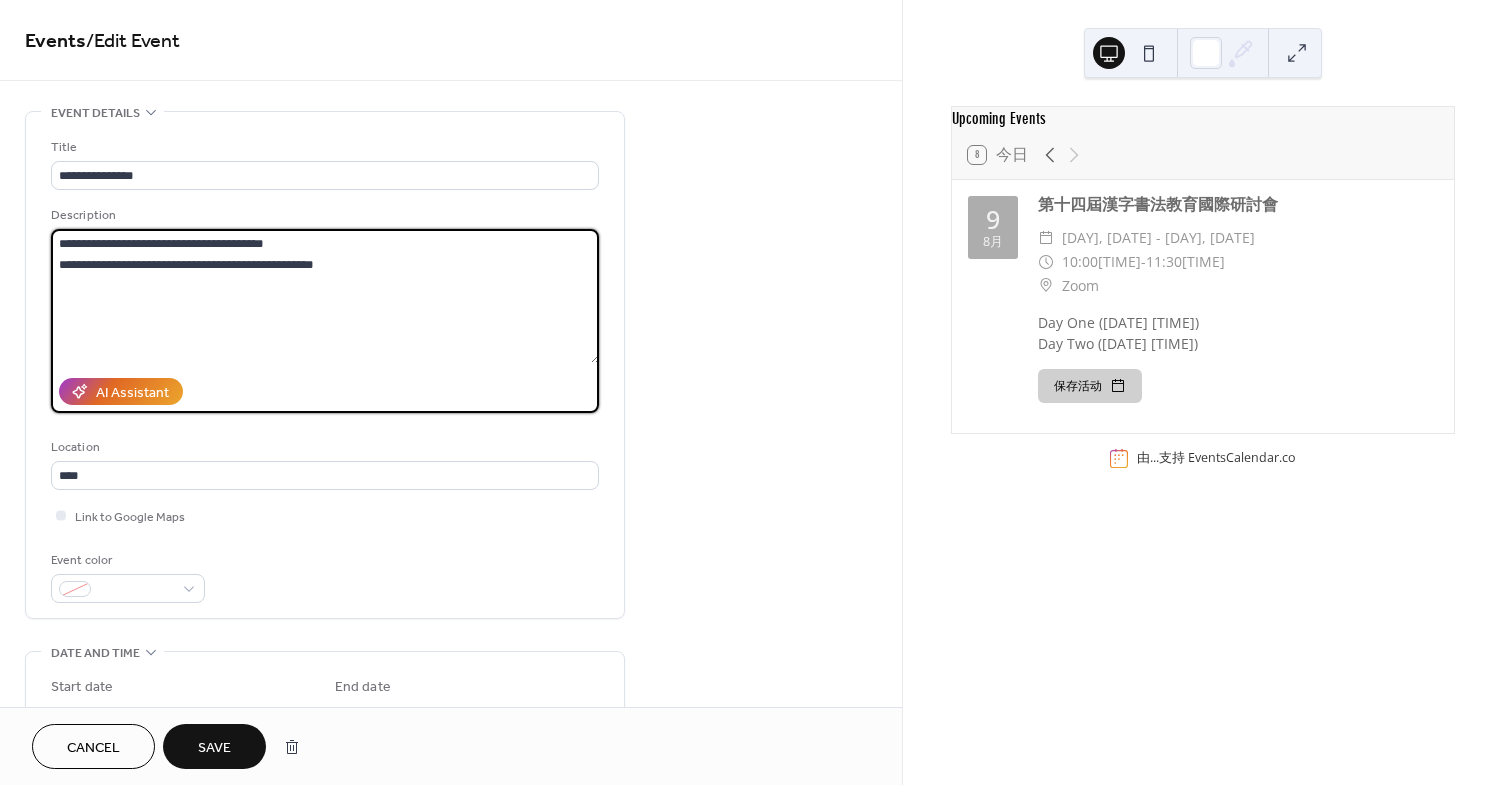 drag, startPoint x: 368, startPoint y: 262, endPoint x: 471, endPoint y: 261, distance: 103.00485 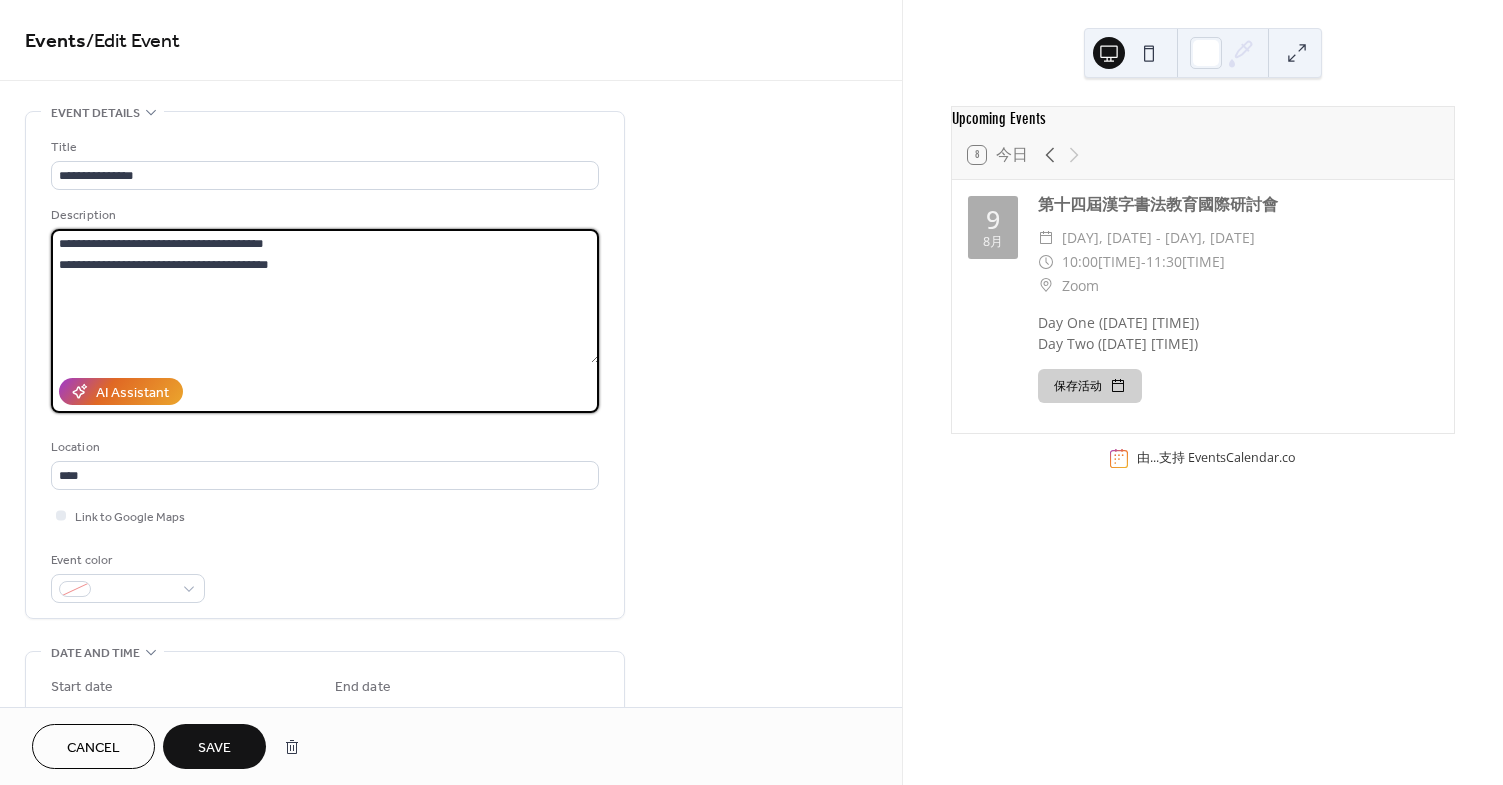 drag, startPoint x: 434, startPoint y: 237, endPoint x: 227, endPoint y: 230, distance: 207.11832 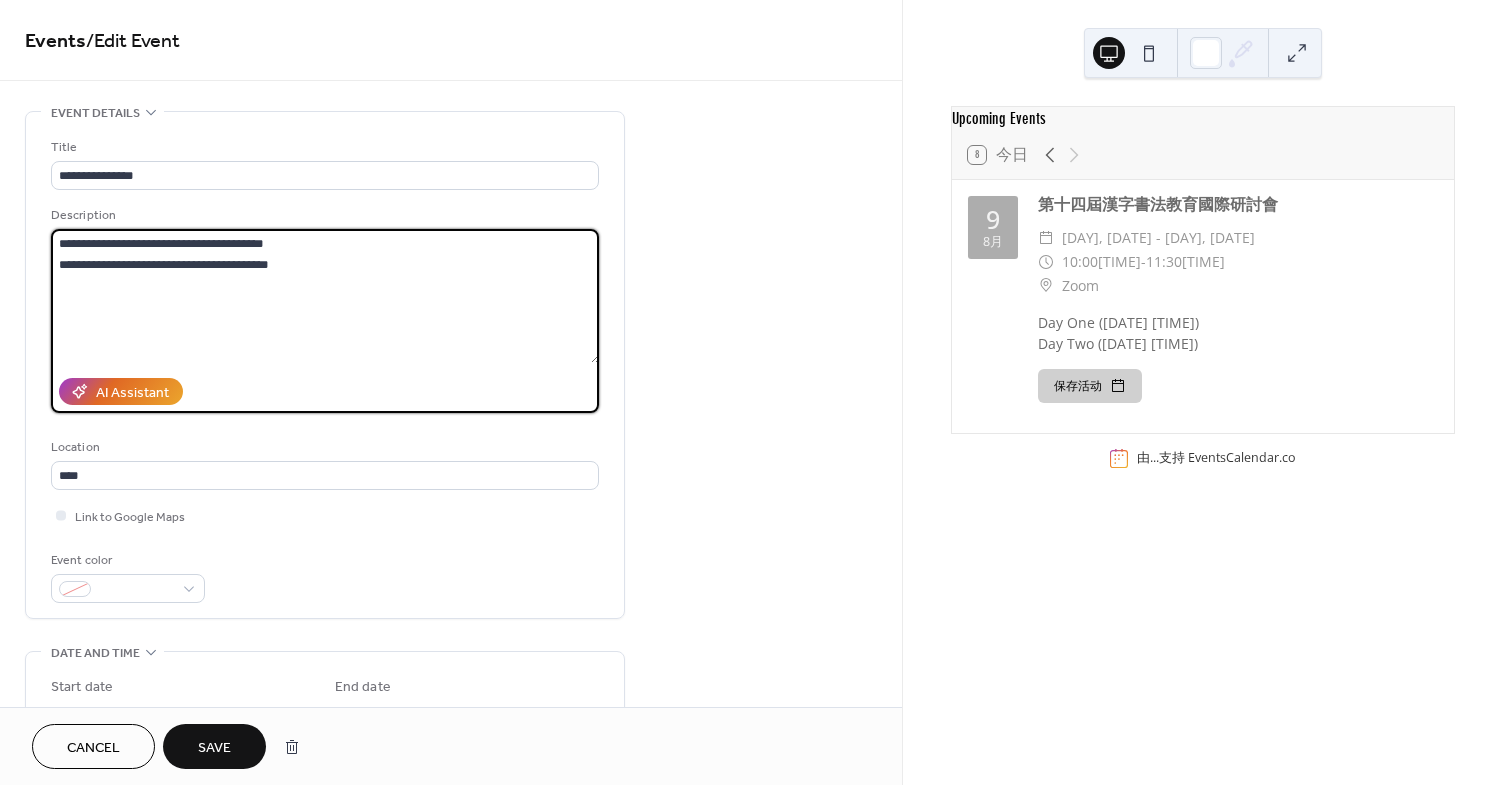 click on "**********" at bounding box center [325, 296] 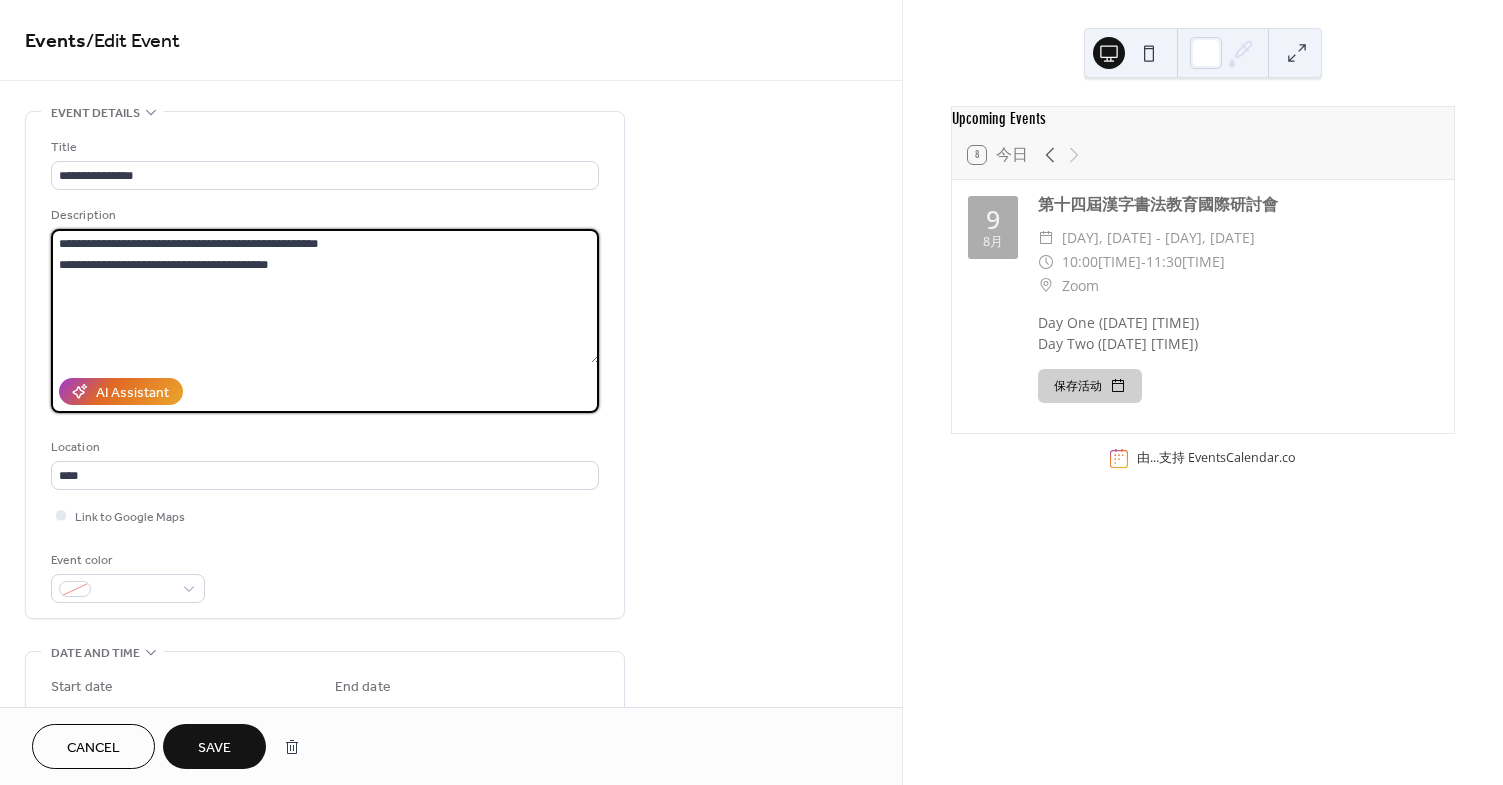 click on "**********" at bounding box center [325, 296] 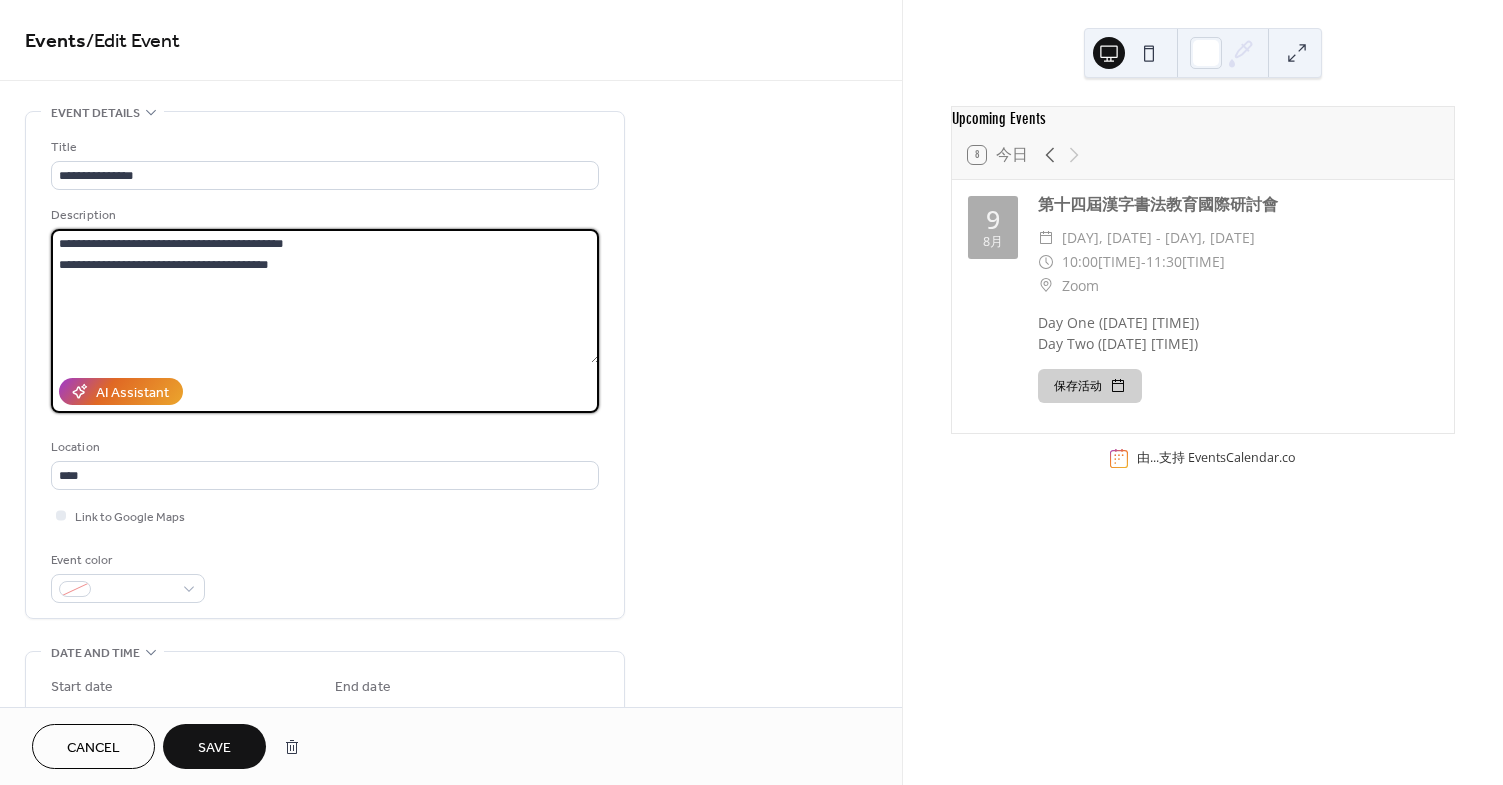 click on "**********" at bounding box center [325, 296] 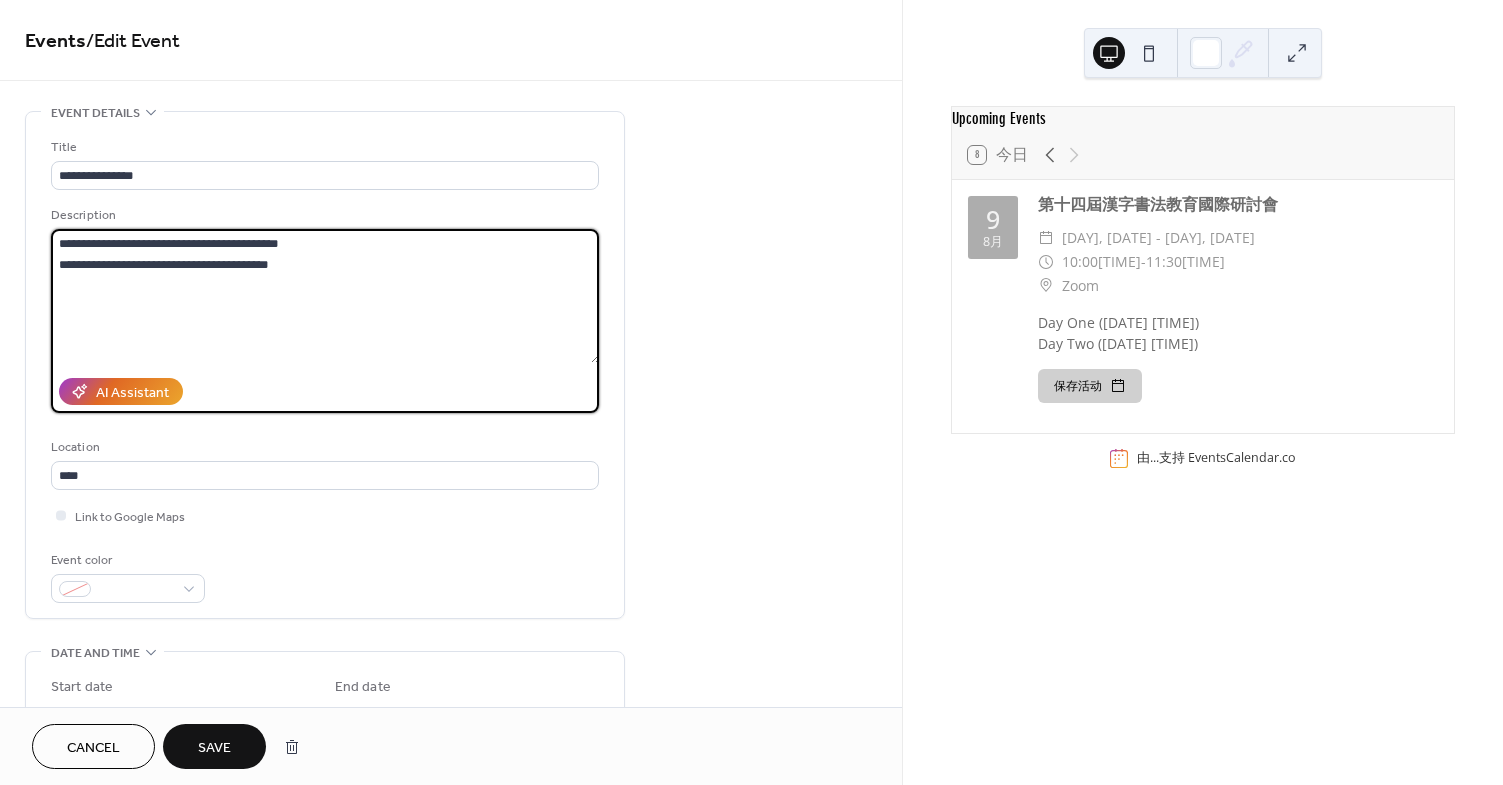 click on "**********" at bounding box center [325, 296] 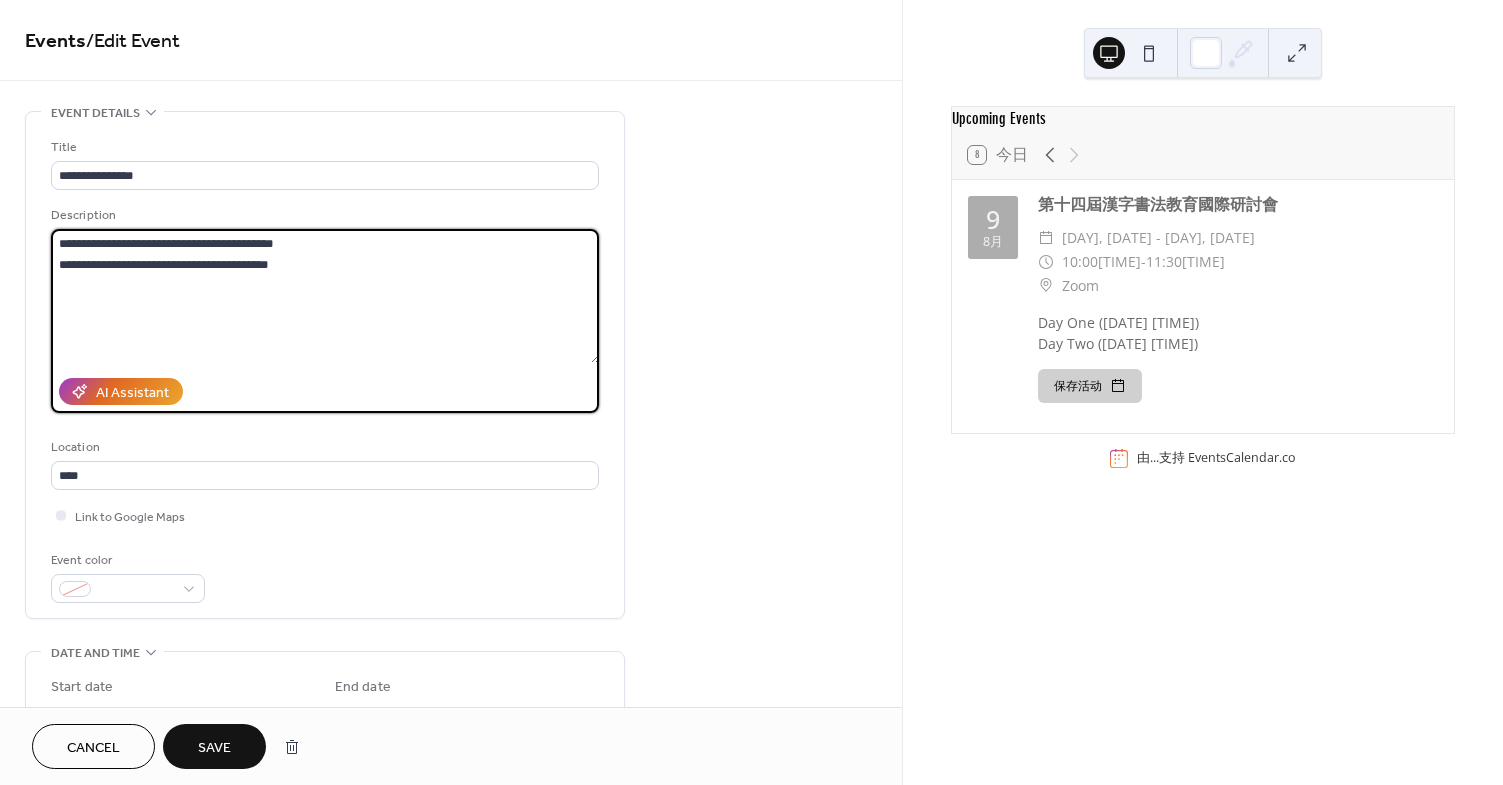 click on "**********" at bounding box center [325, 296] 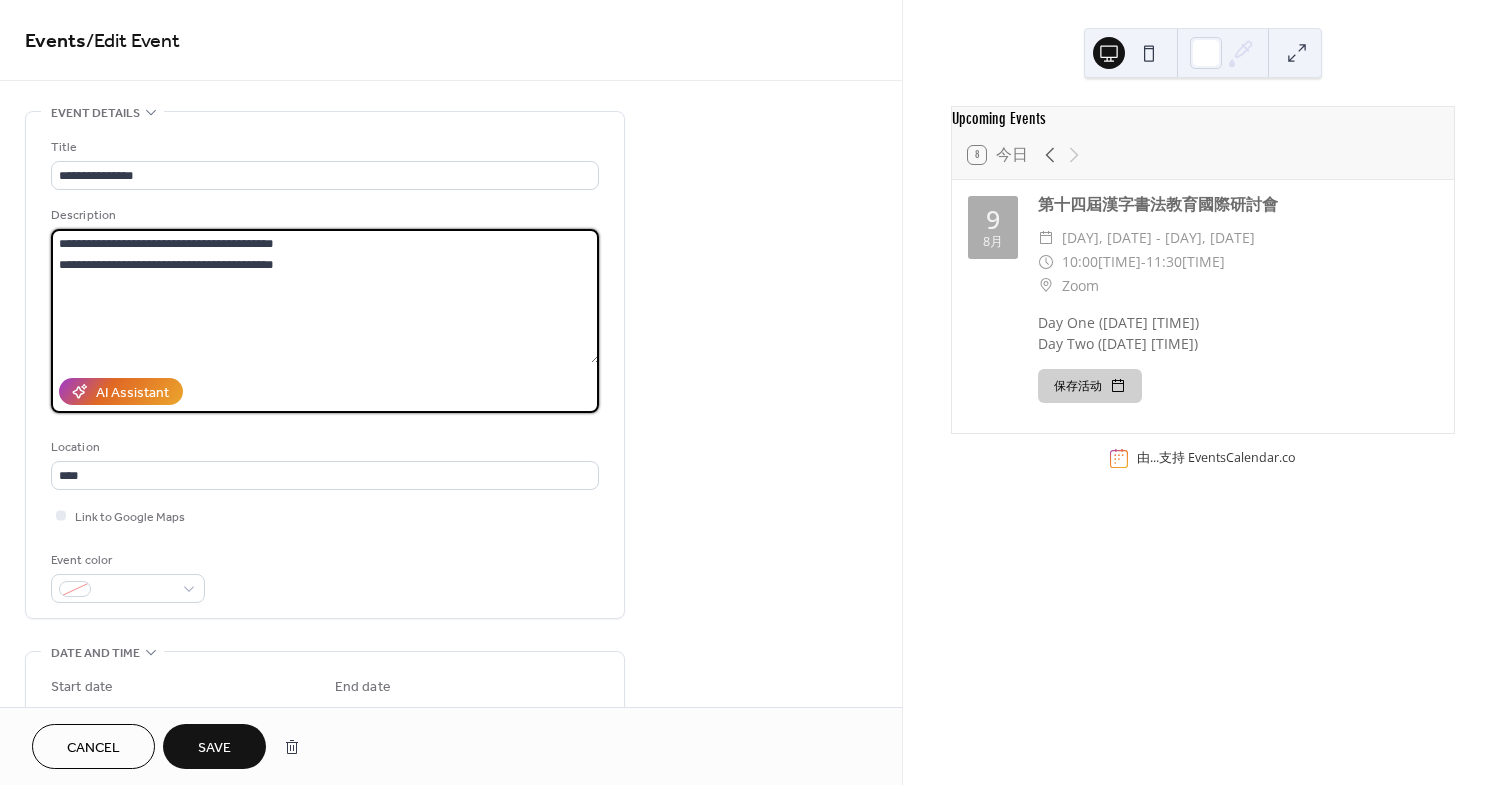 click on "**********" at bounding box center [325, 296] 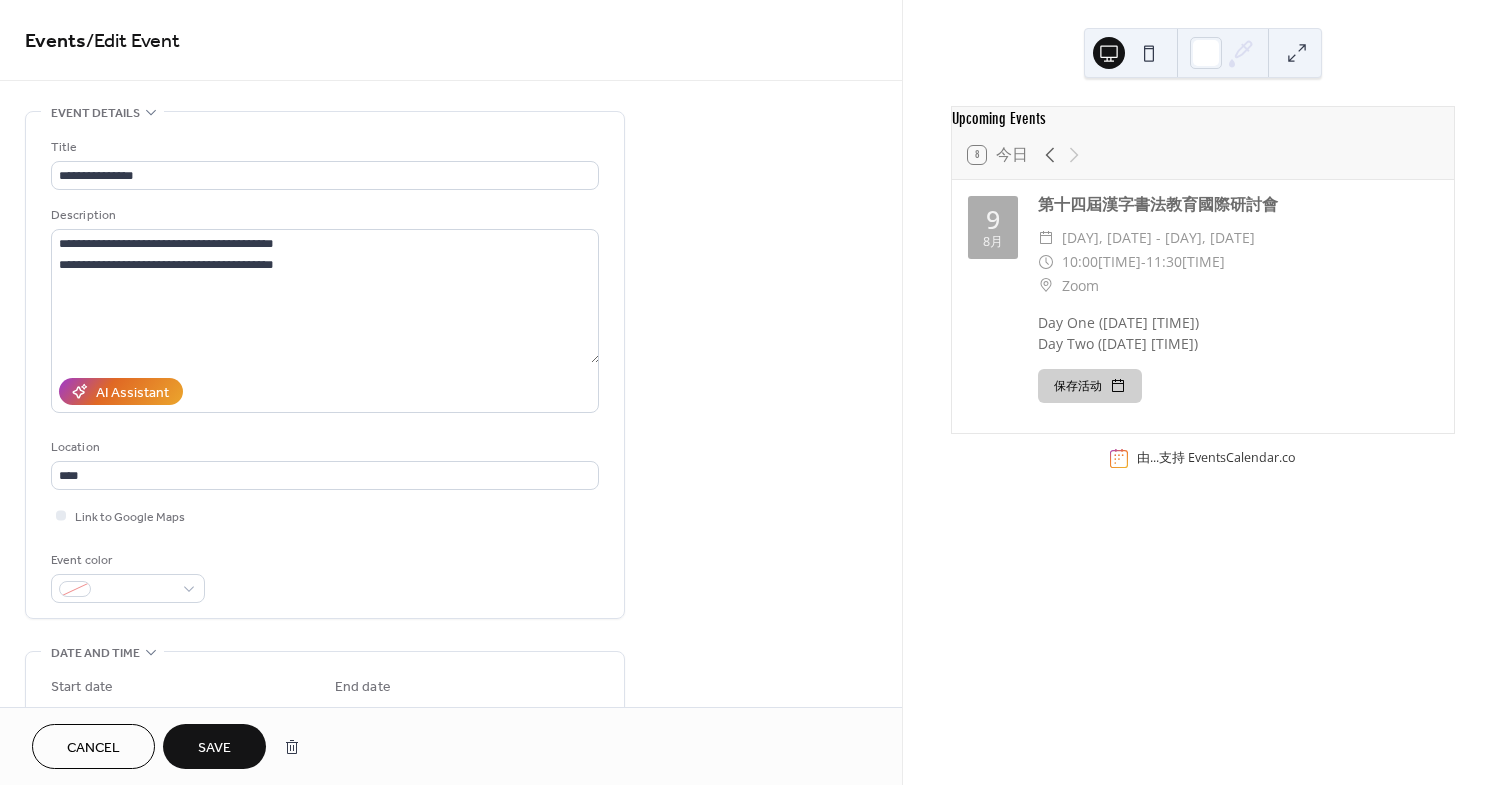 click on "Save" at bounding box center [214, 748] 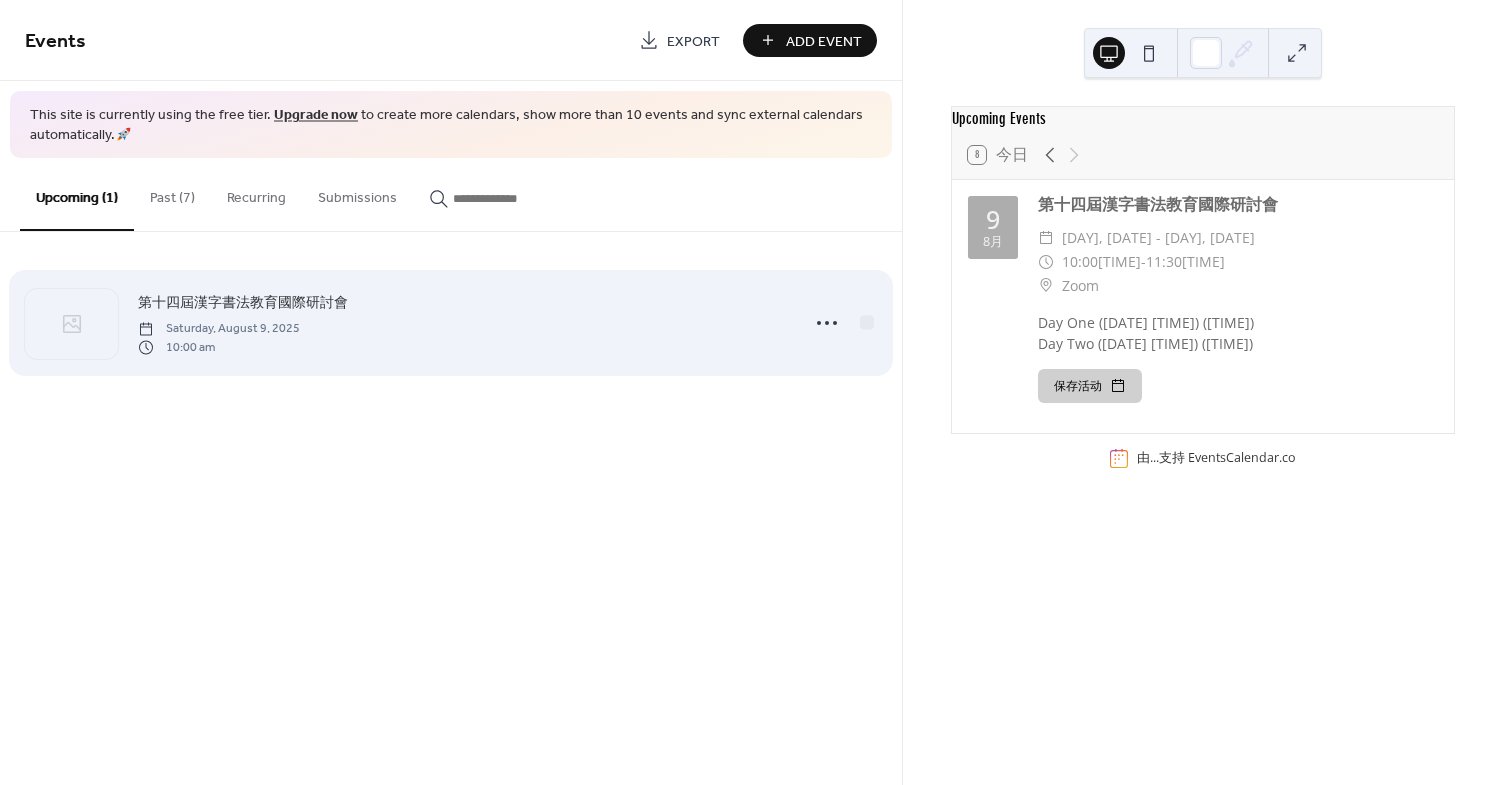 click on "第十四屆漢字書法教育國際研討會 Saturday, August 9, 2025 10:00 am" at bounding box center [462, 323] 